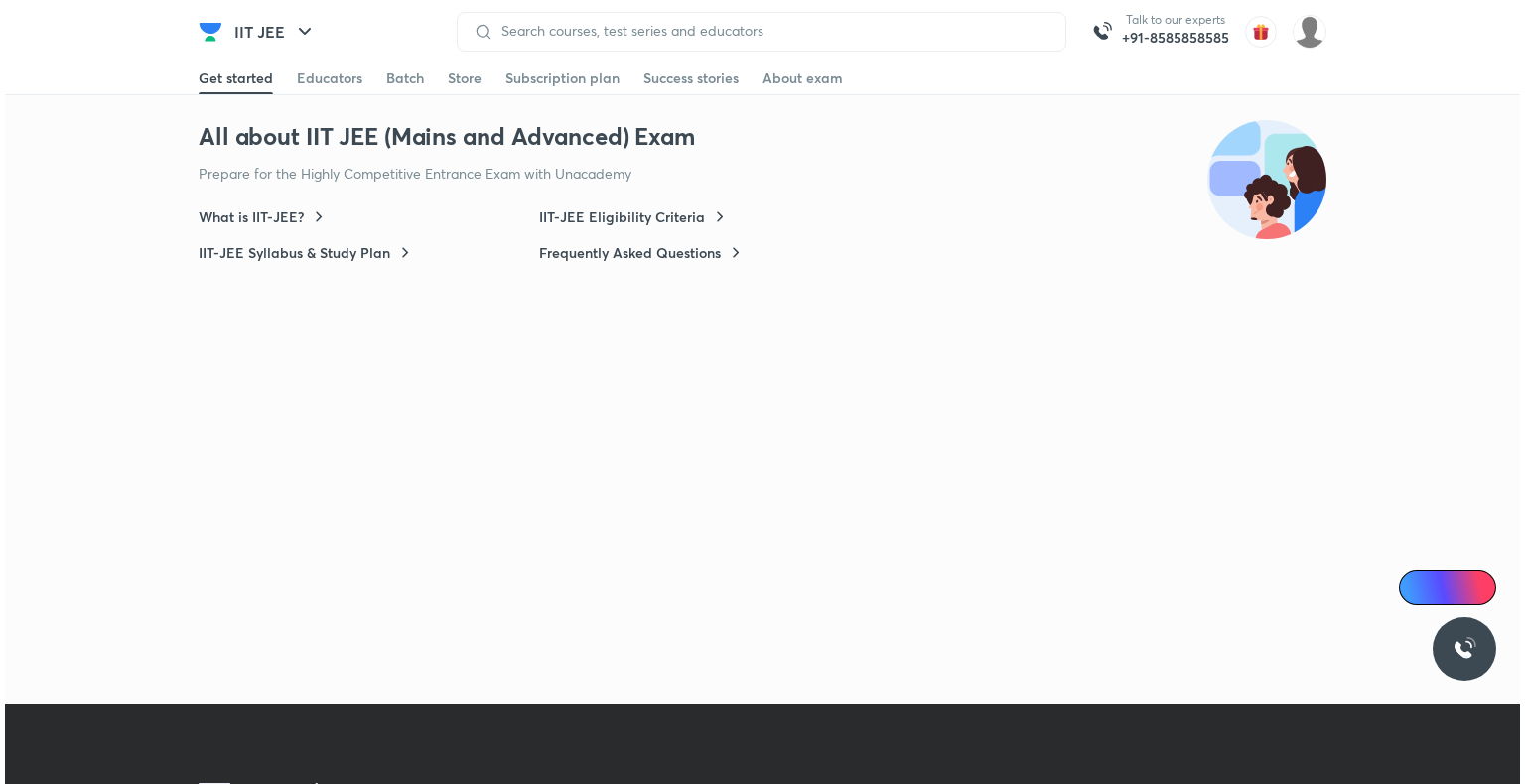 scroll, scrollTop: 0, scrollLeft: 0, axis: both 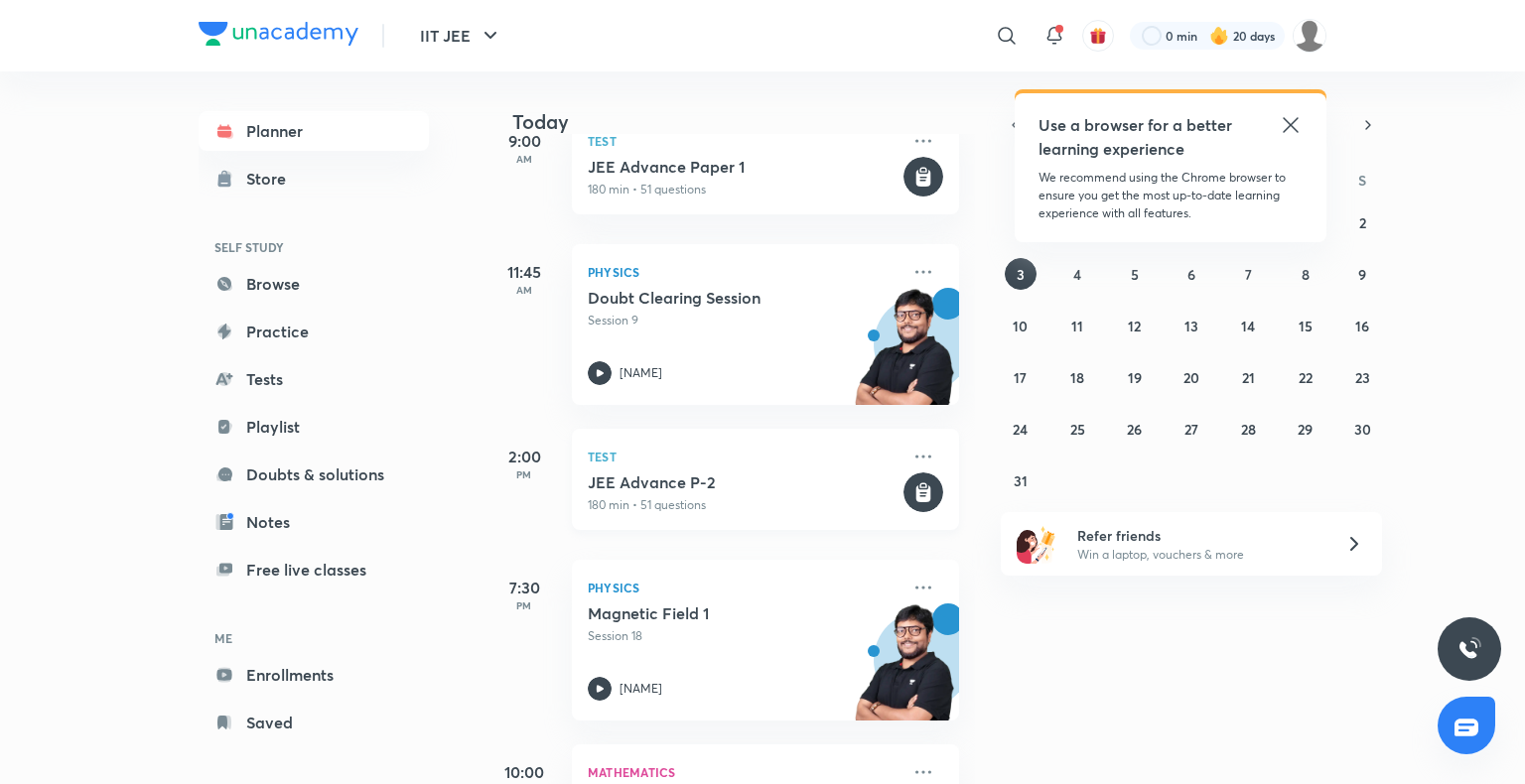 click on "180 min • 51 questions" at bounding box center [744, 505] 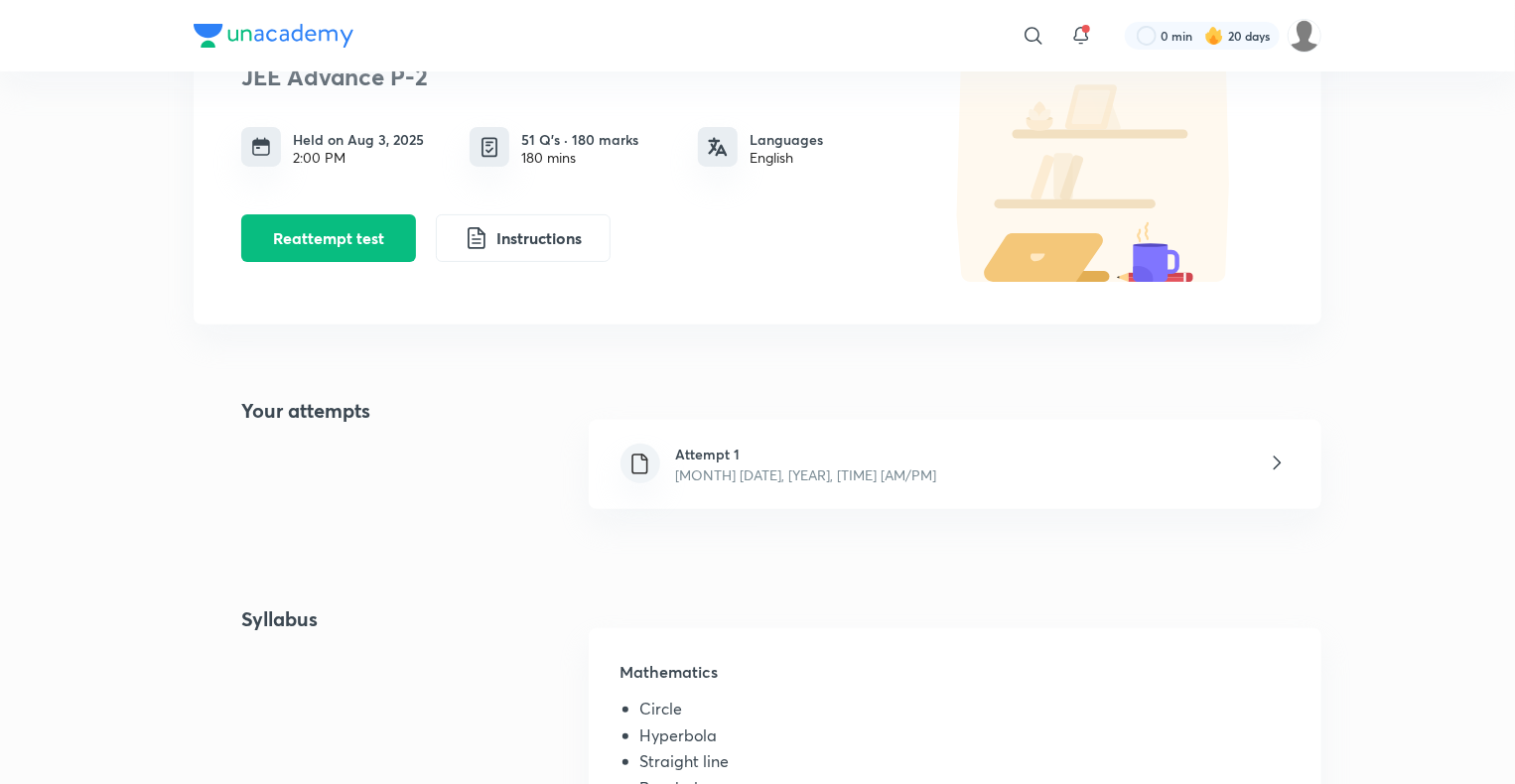 scroll, scrollTop: 179, scrollLeft: 0, axis: vertical 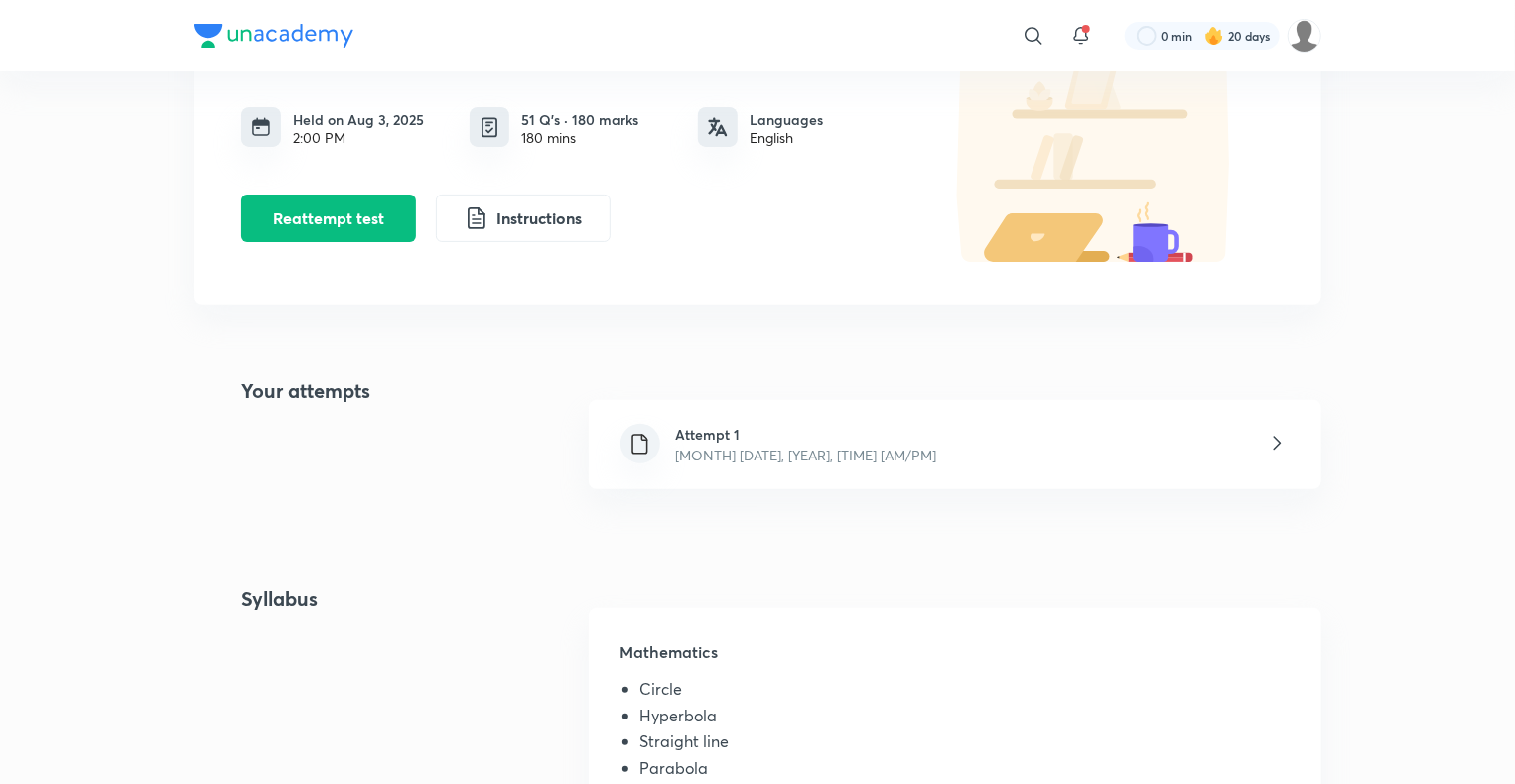click on "Attempt [NUMBER] [MONTH] [DATE], [YEAR], [TIME] [AM/PM]" at bounding box center [955, 445] 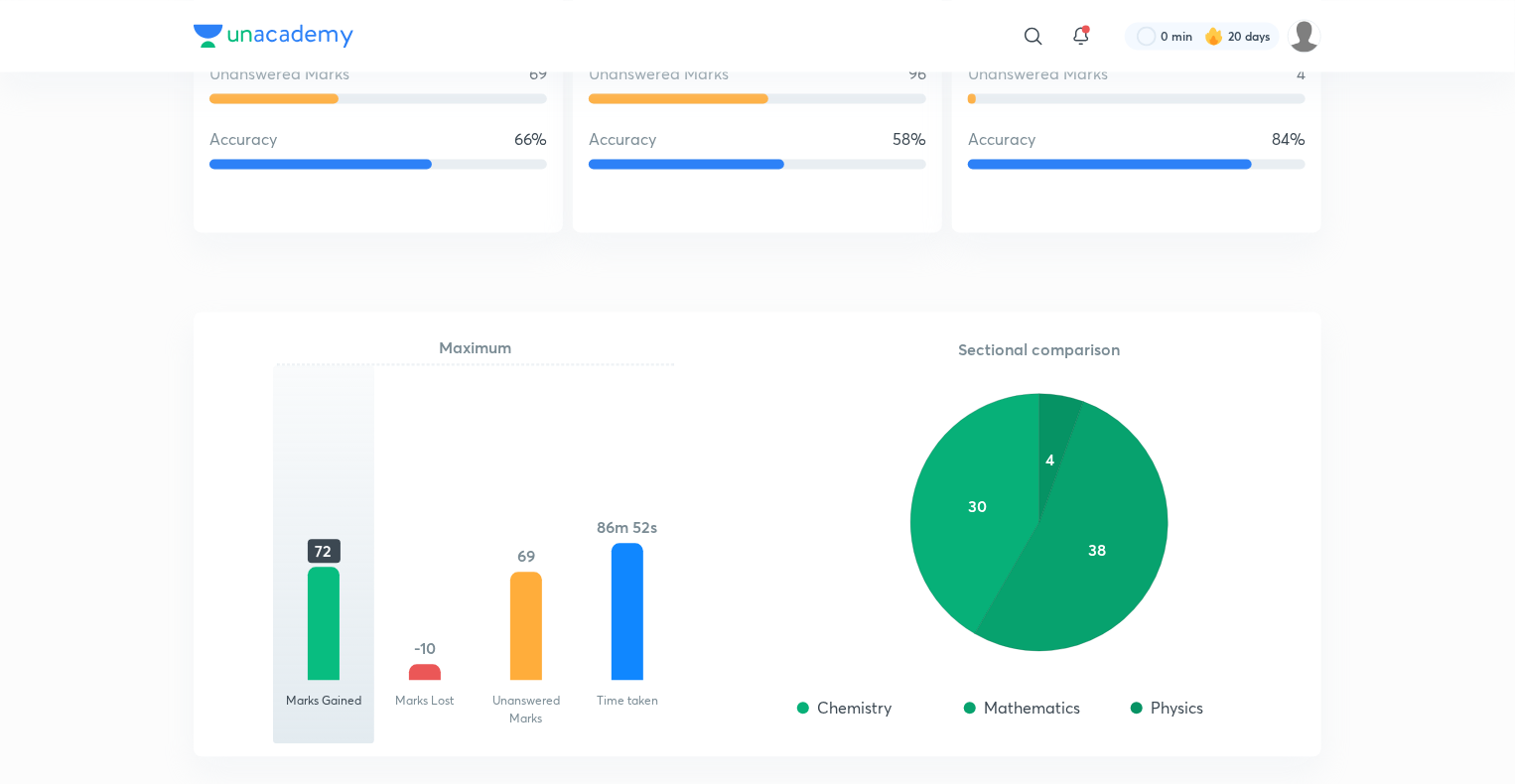 scroll, scrollTop: 1904, scrollLeft: 0, axis: vertical 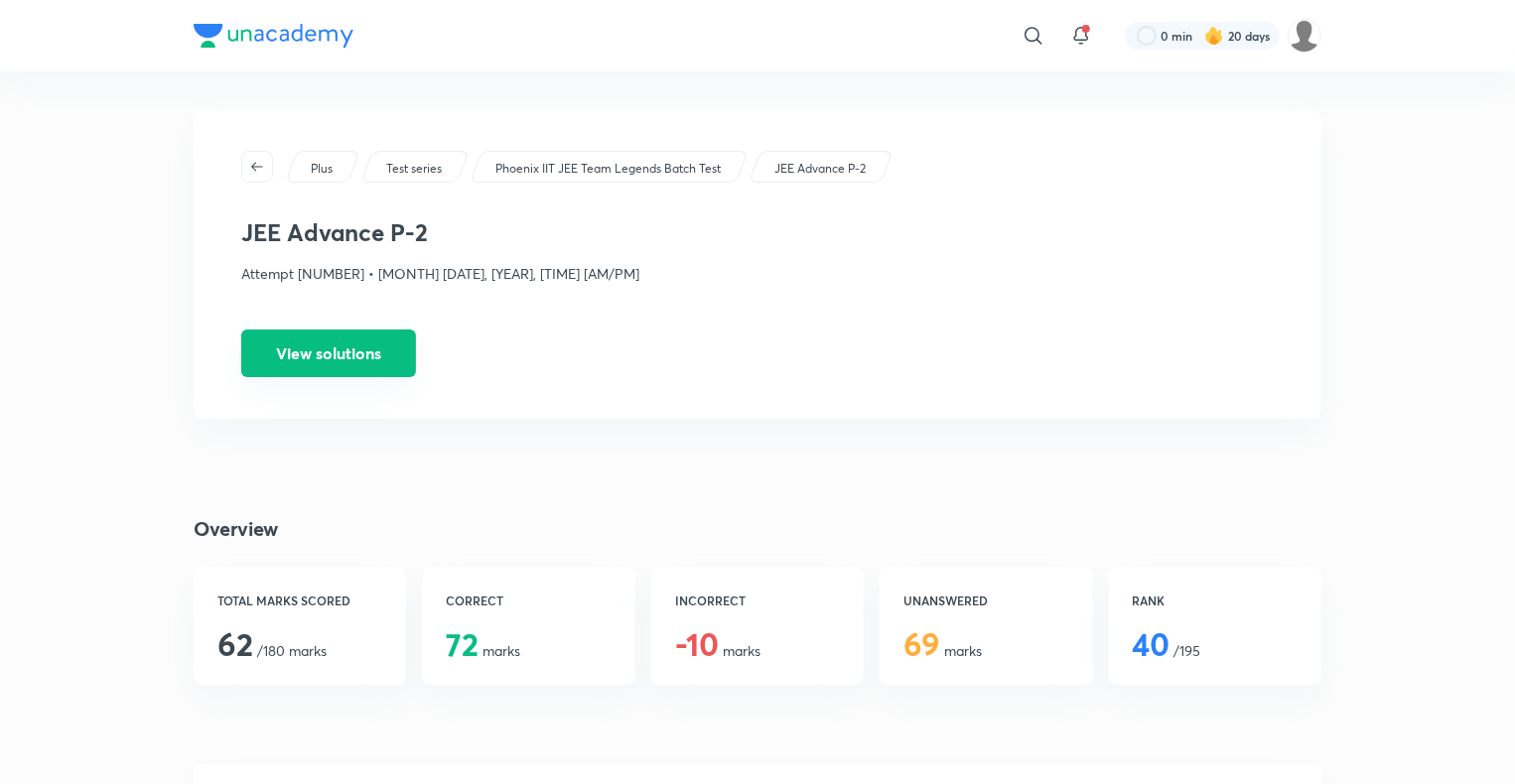 click on "View solutions" at bounding box center [329, 353] 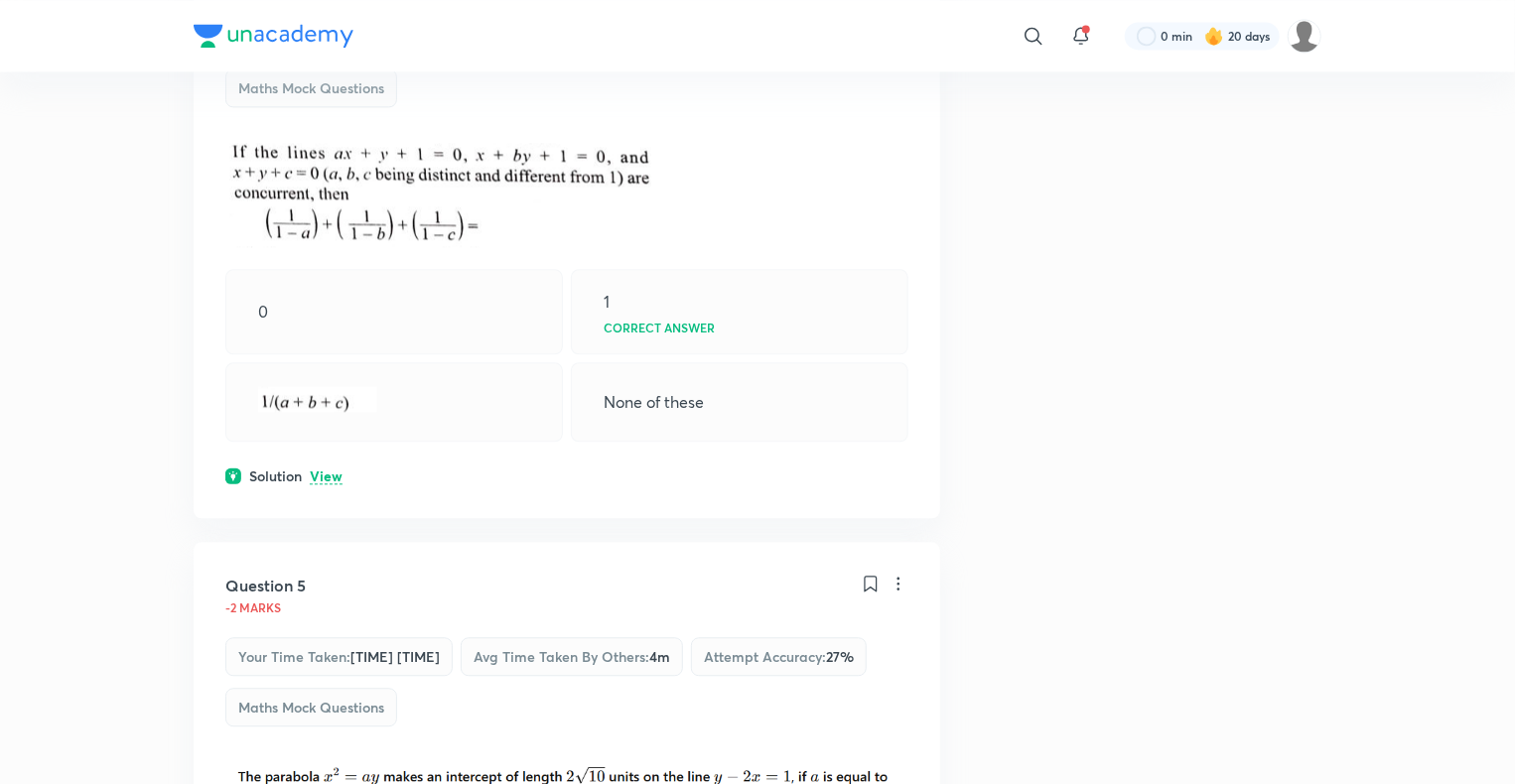 scroll, scrollTop: 2116, scrollLeft: 0, axis: vertical 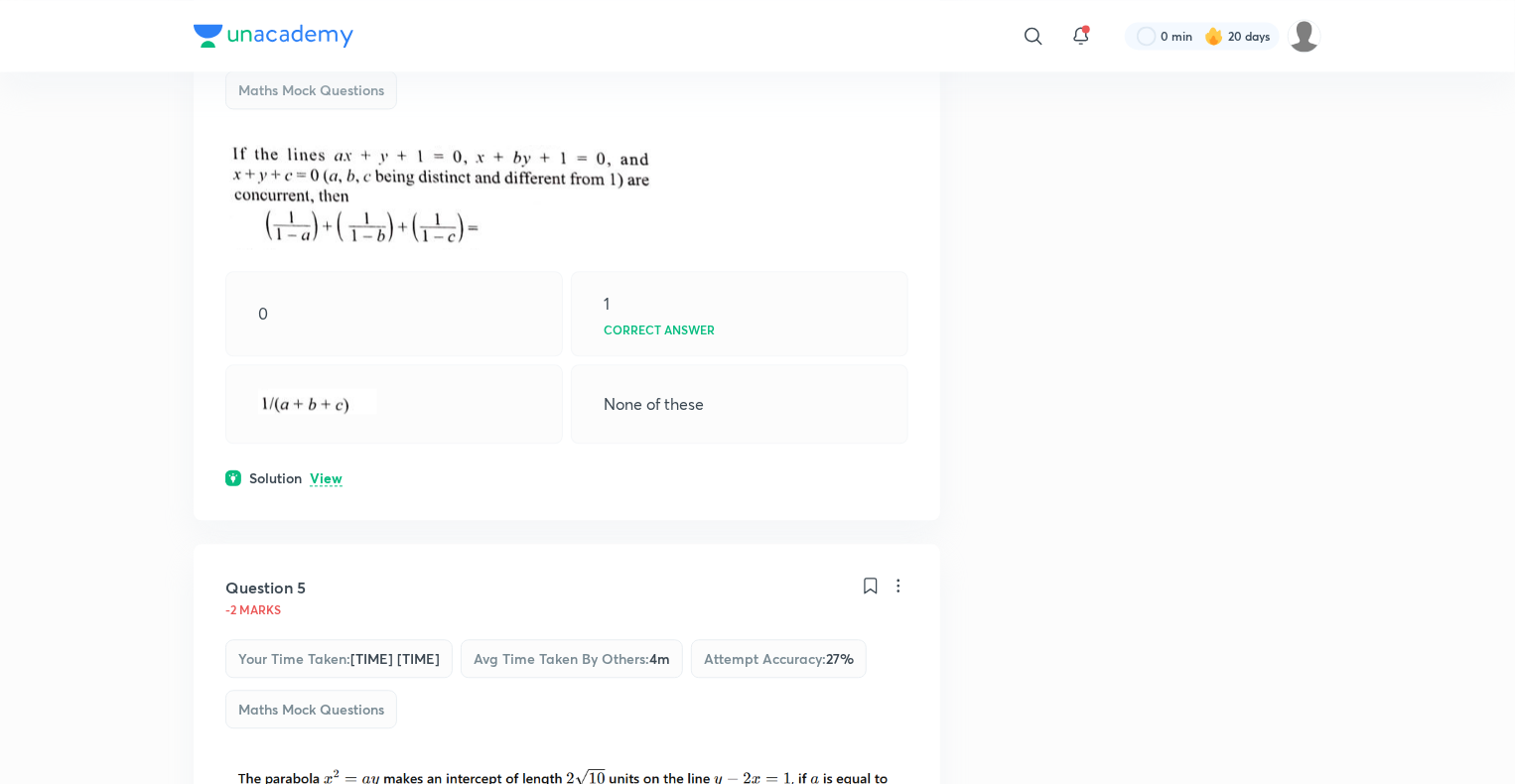 click on "View" at bounding box center (326, 478) 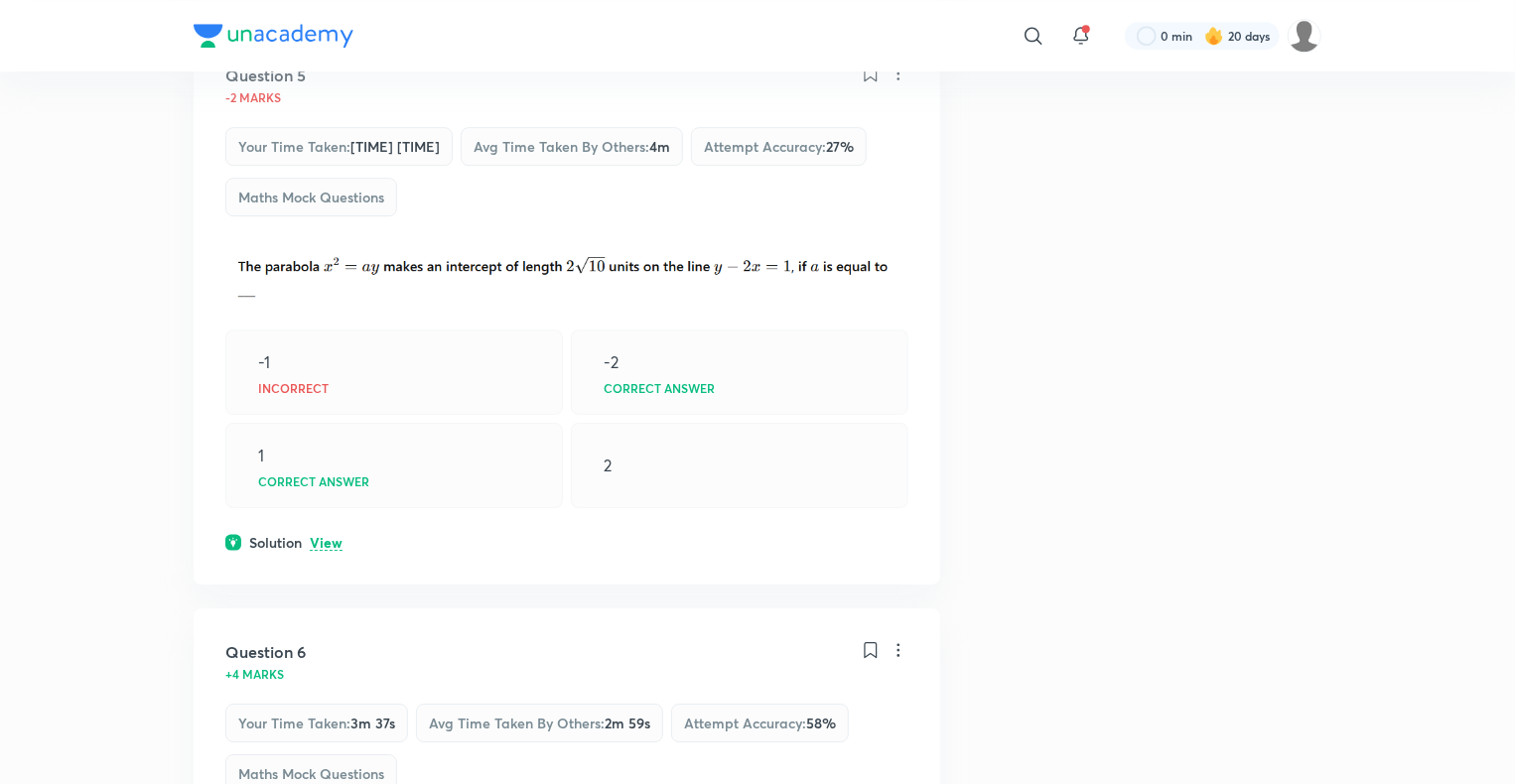 scroll, scrollTop: 2941, scrollLeft: 0, axis: vertical 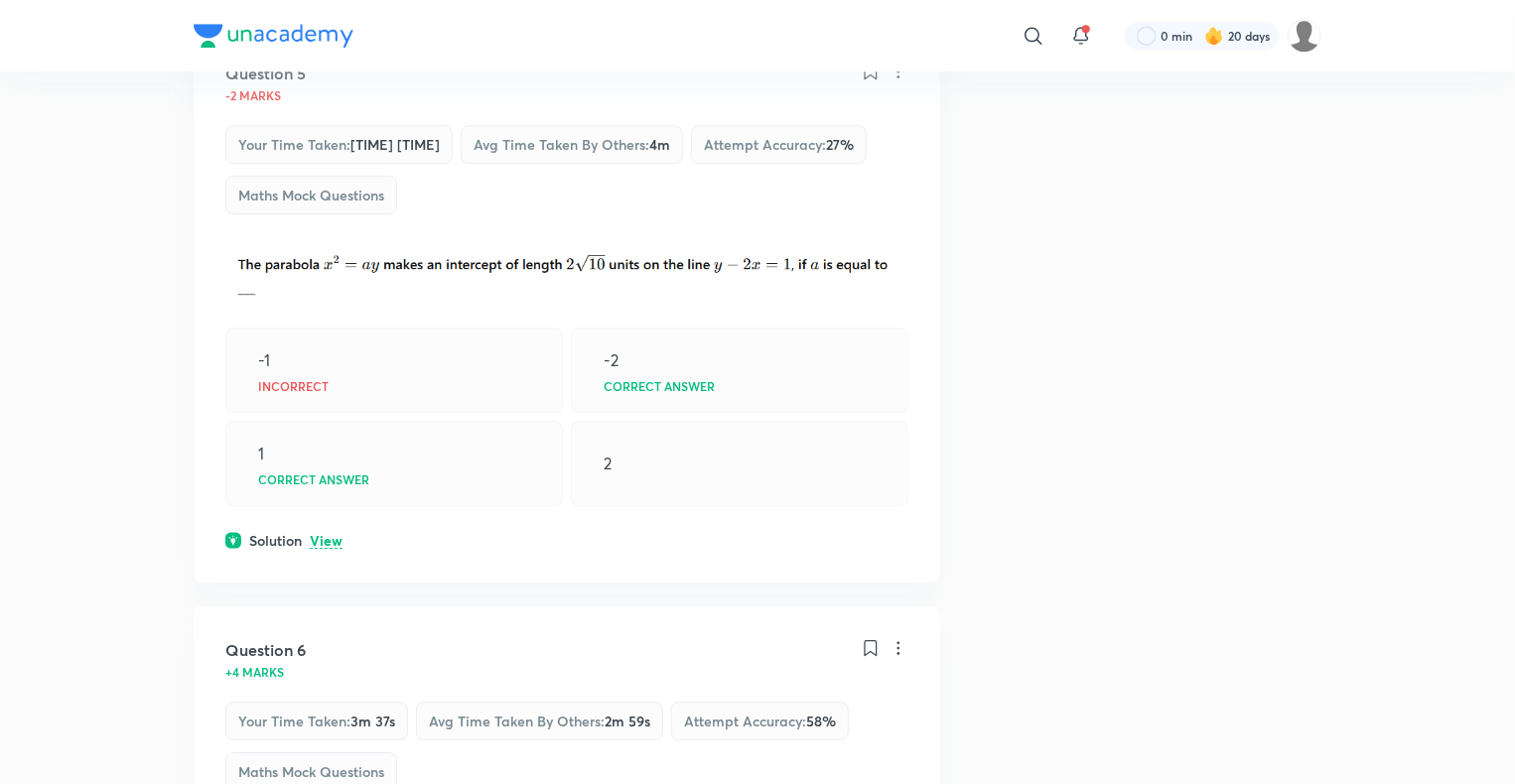 click on "View" at bounding box center (326, 541) 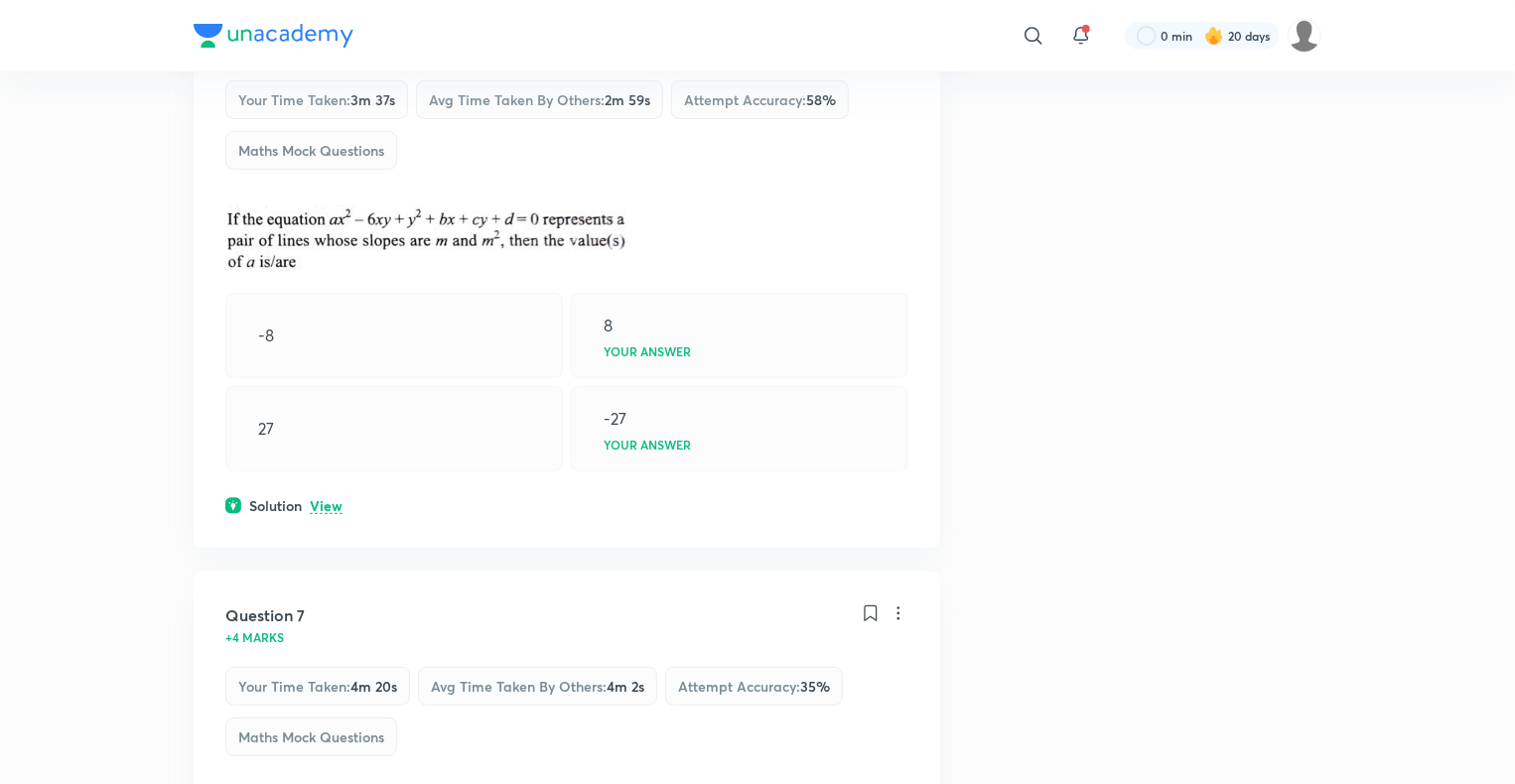 scroll, scrollTop: 3888, scrollLeft: 0, axis: vertical 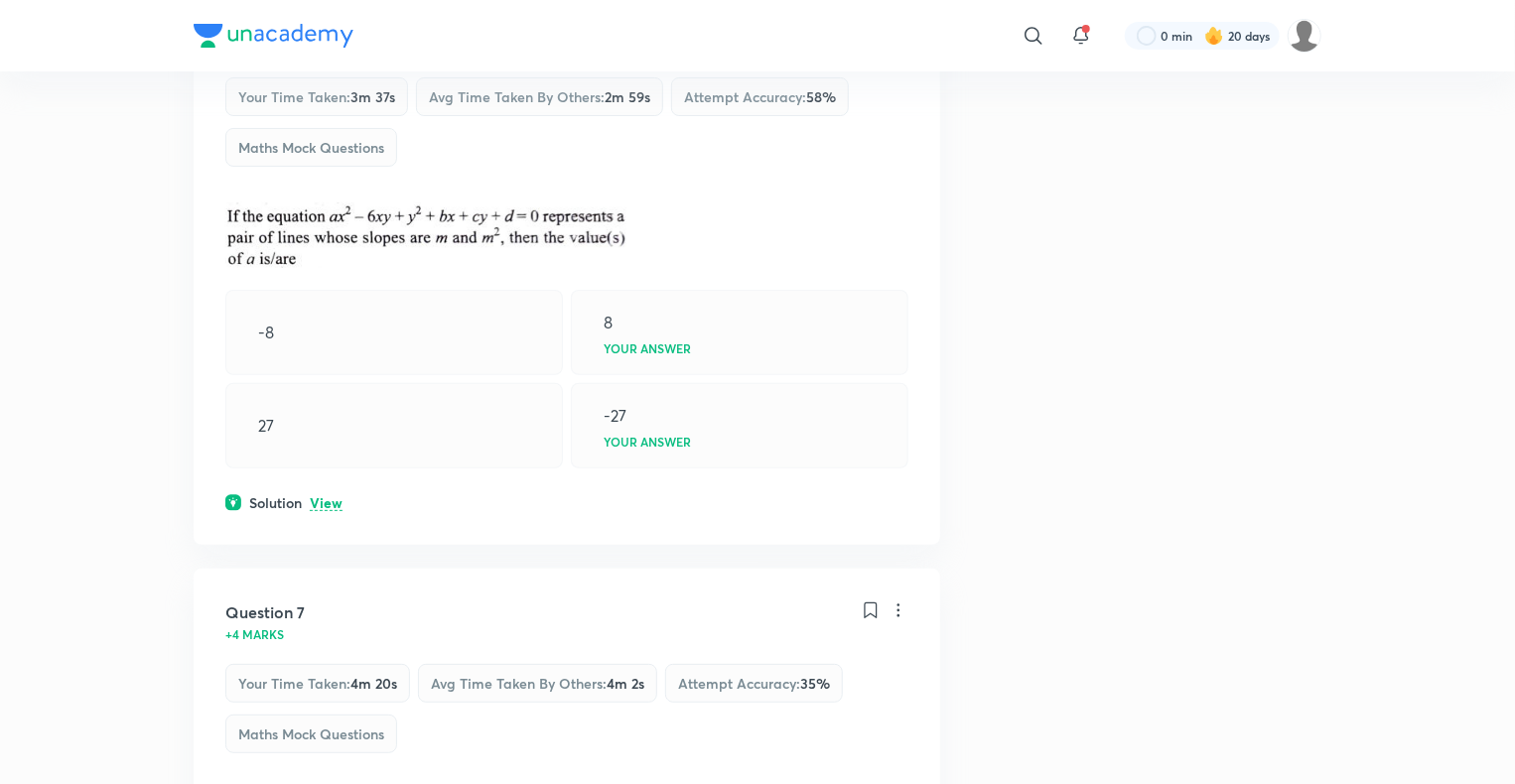 click on "View" at bounding box center [326, 503] 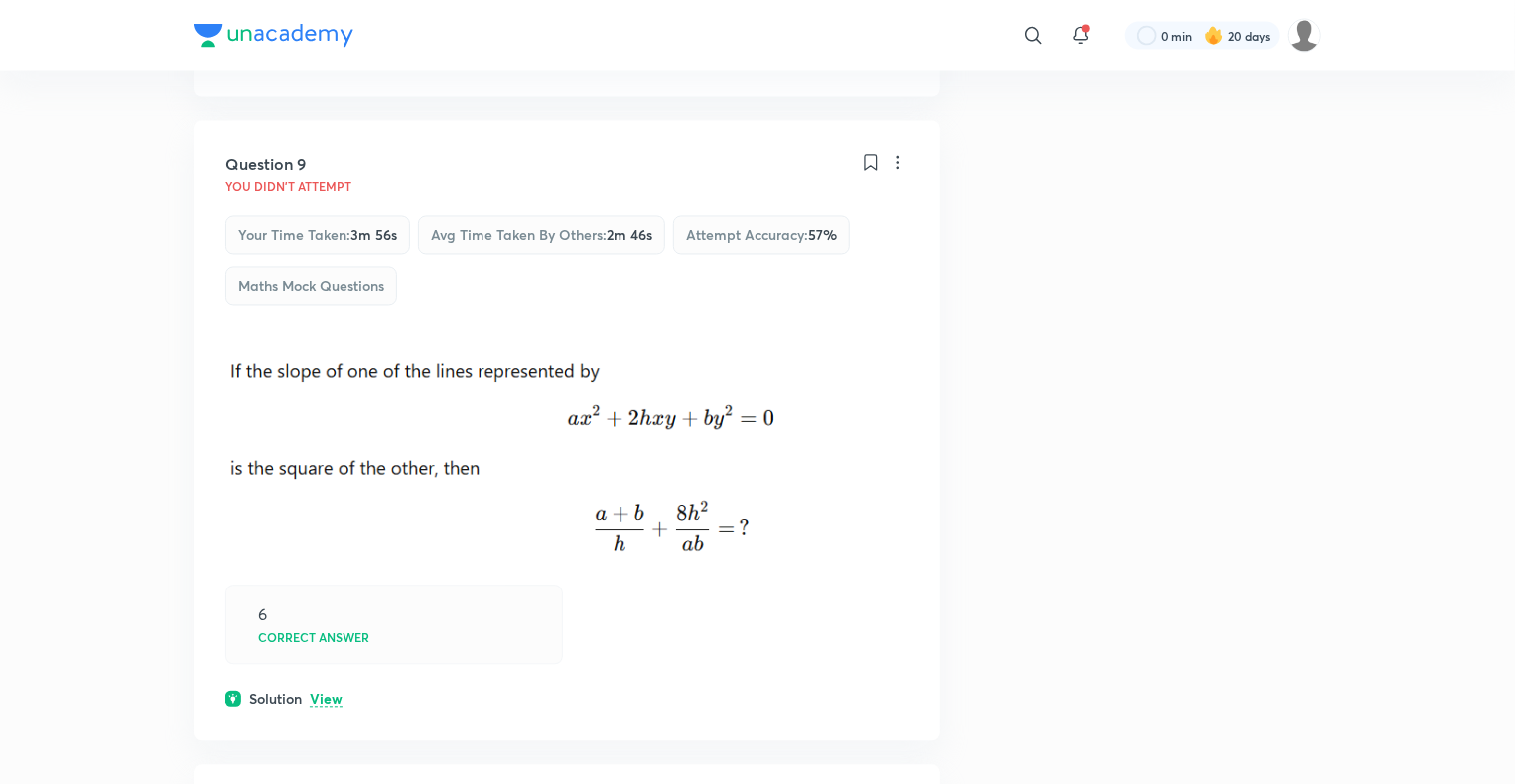 scroll, scrollTop: 5627, scrollLeft: 0, axis: vertical 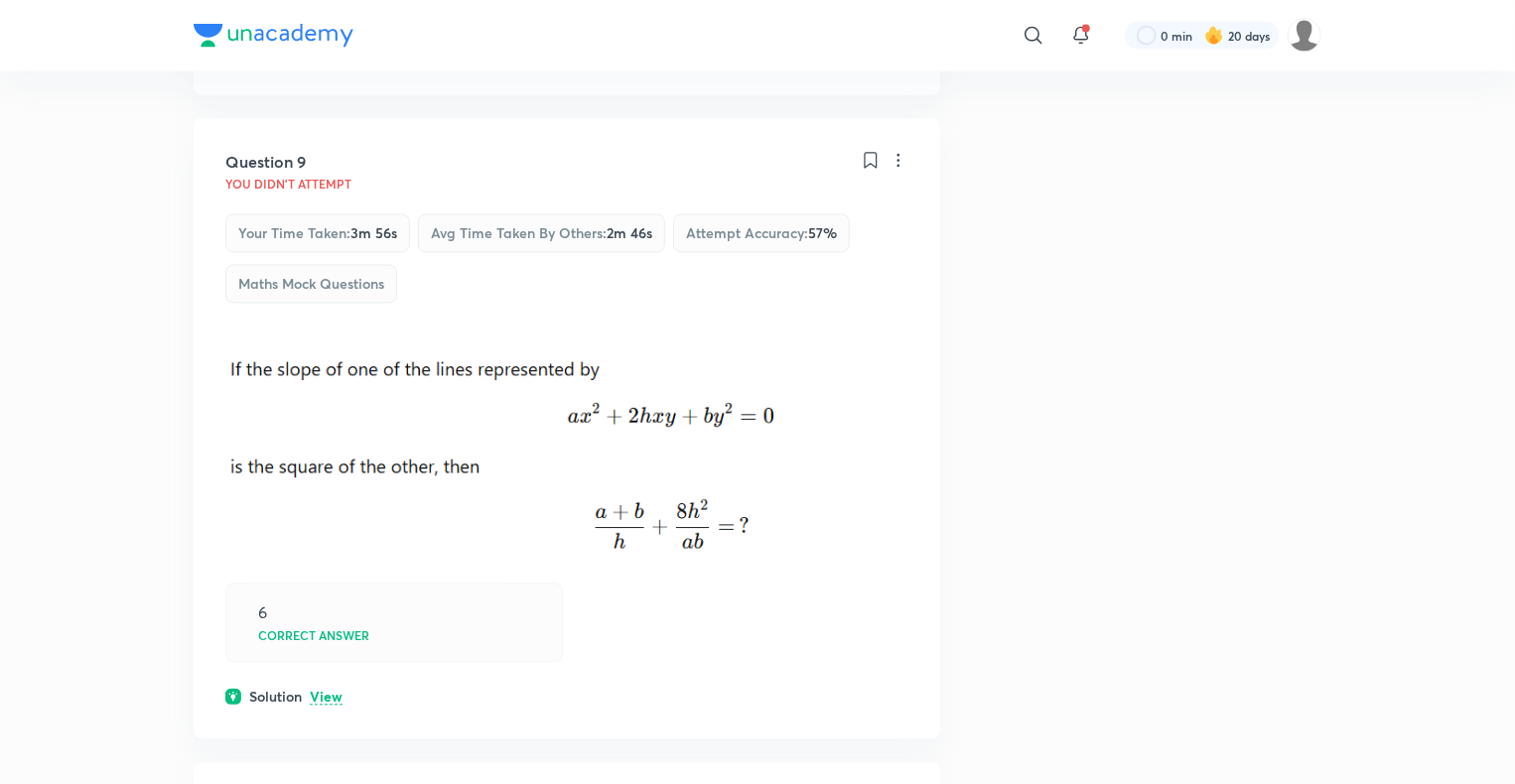 click on "View" at bounding box center (326, 698) 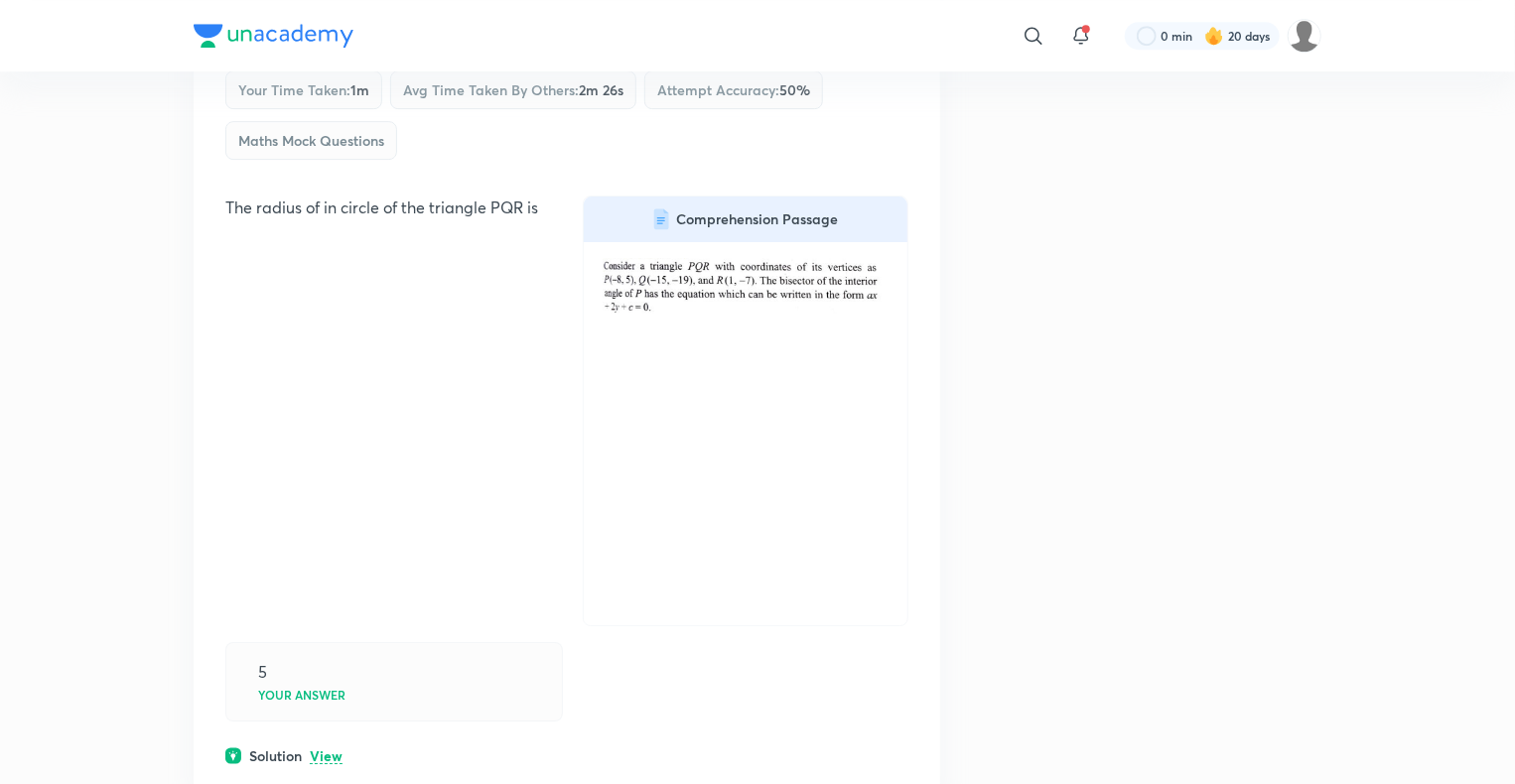 scroll, scrollTop: 10740, scrollLeft: 0, axis: vertical 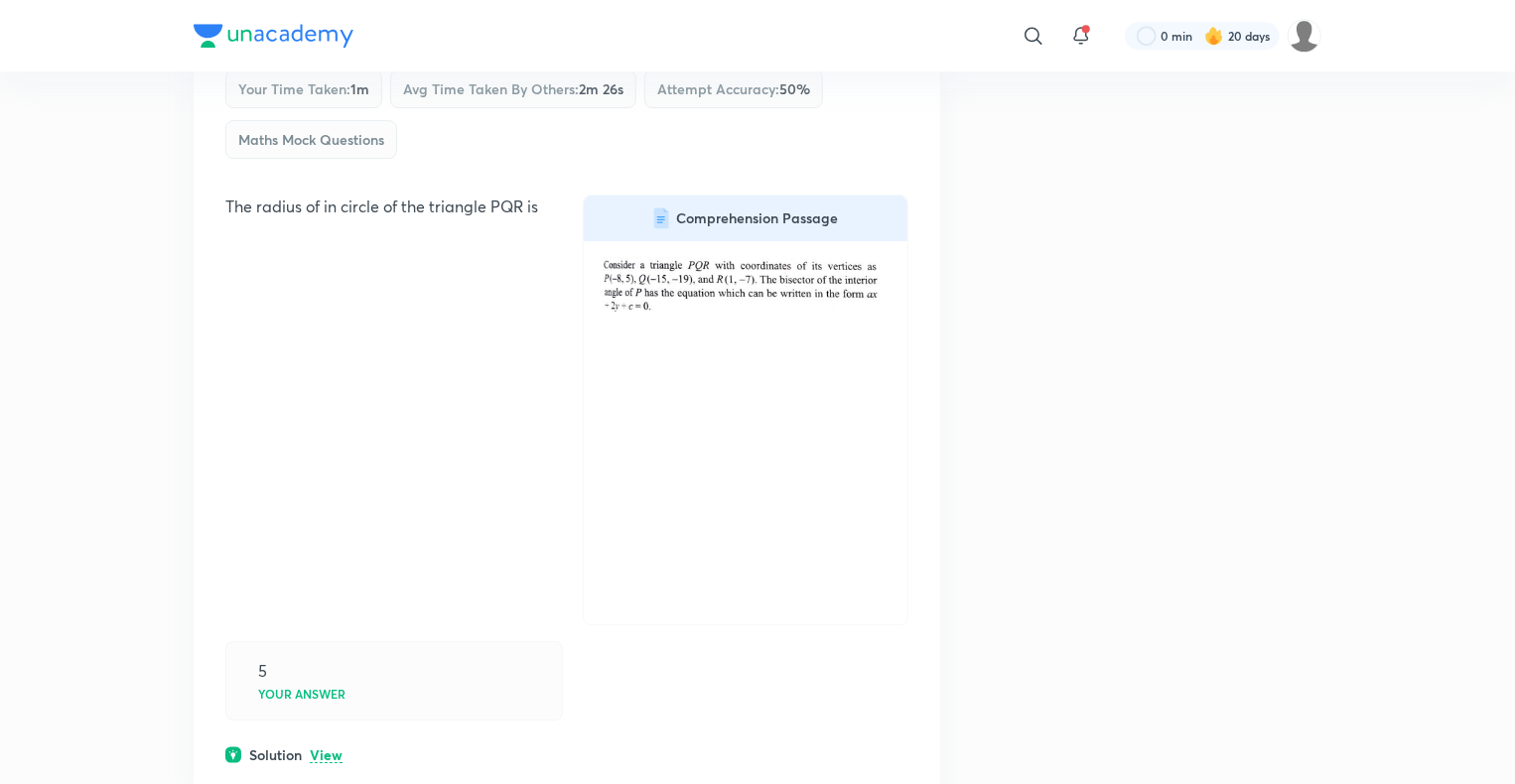 click on "[NUMBER] Your answer" at bounding box center [394, 681] 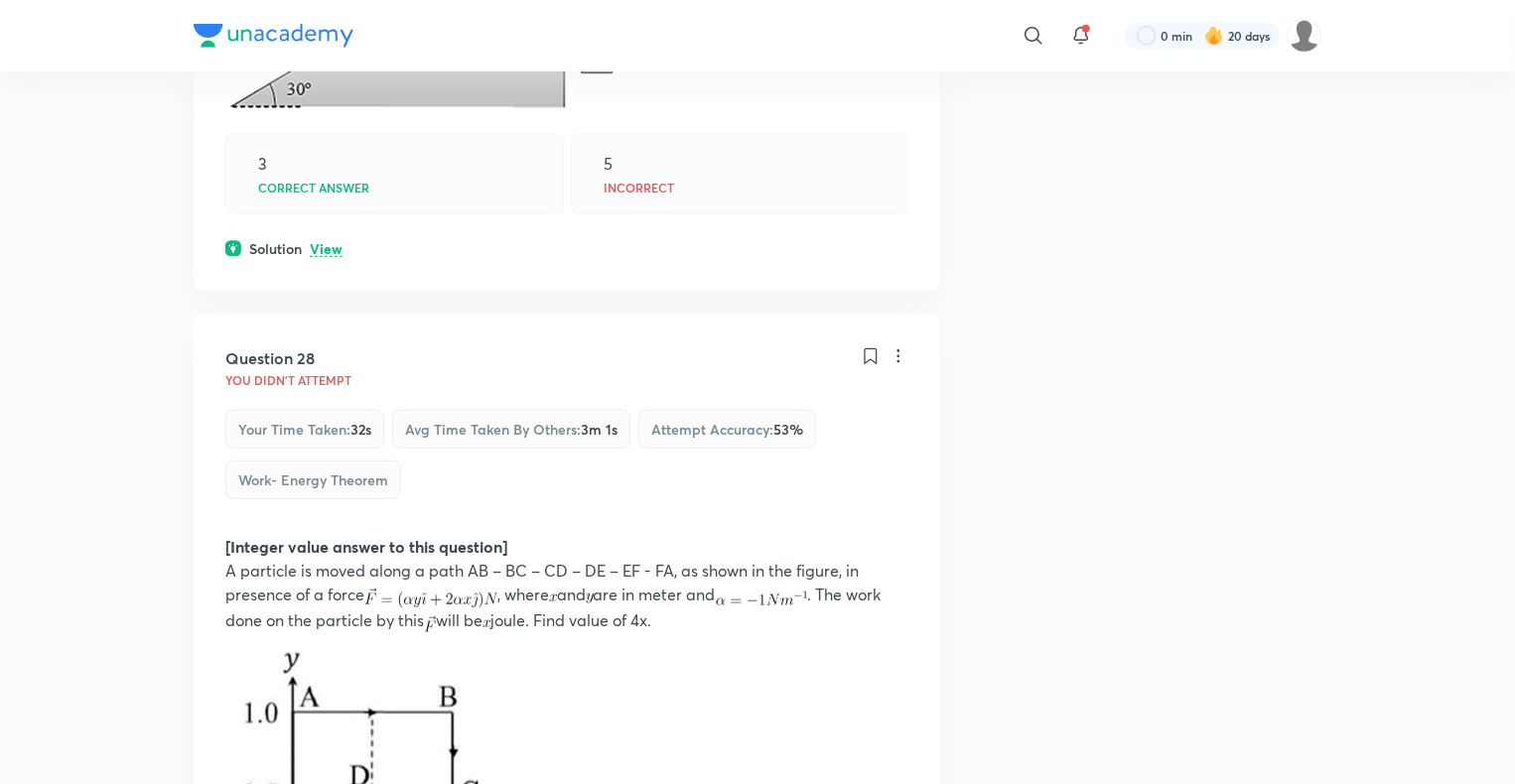 scroll, scrollTop: 19493, scrollLeft: 0, axis: vertical 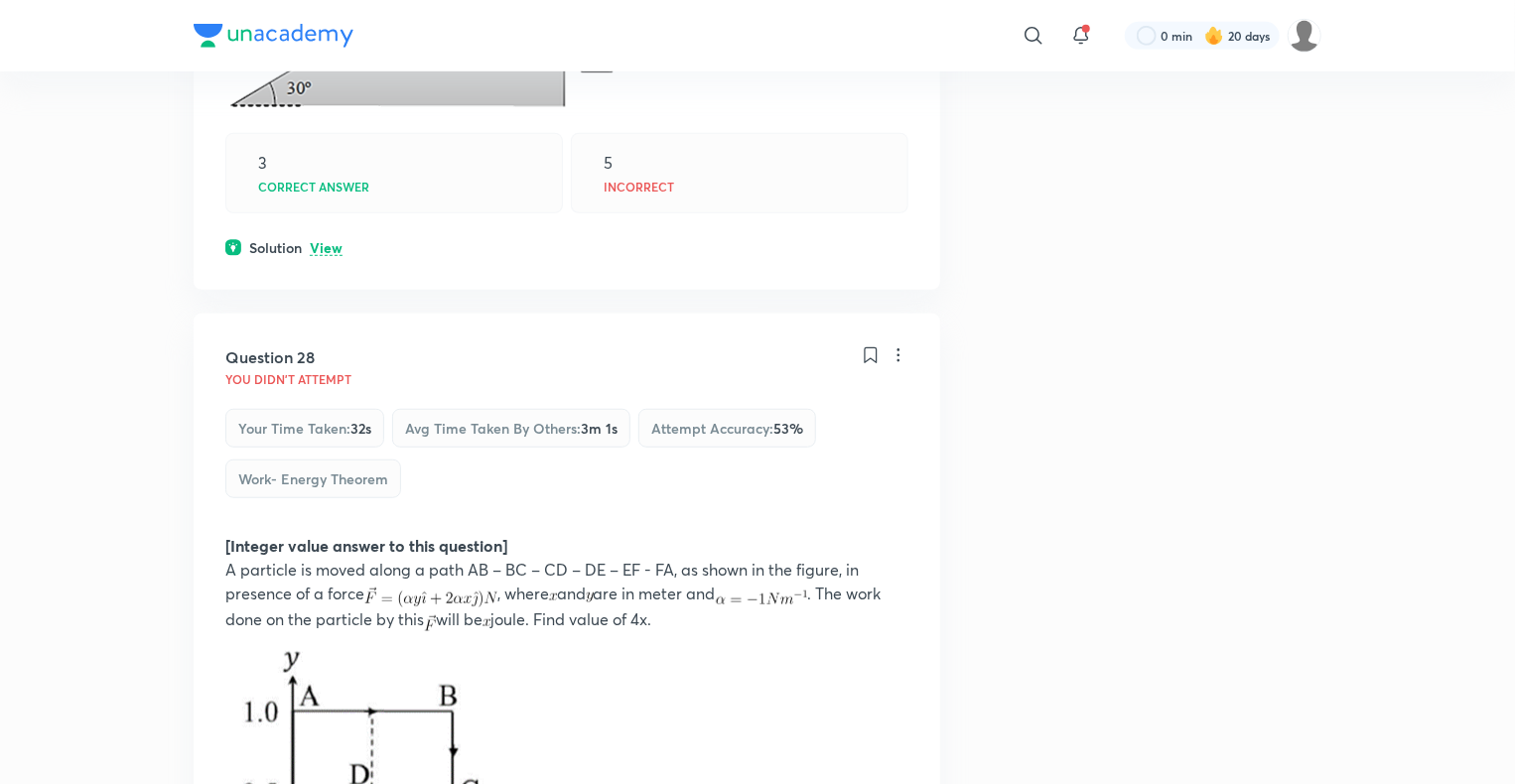 click on "View" at bounding box center (326, 248) 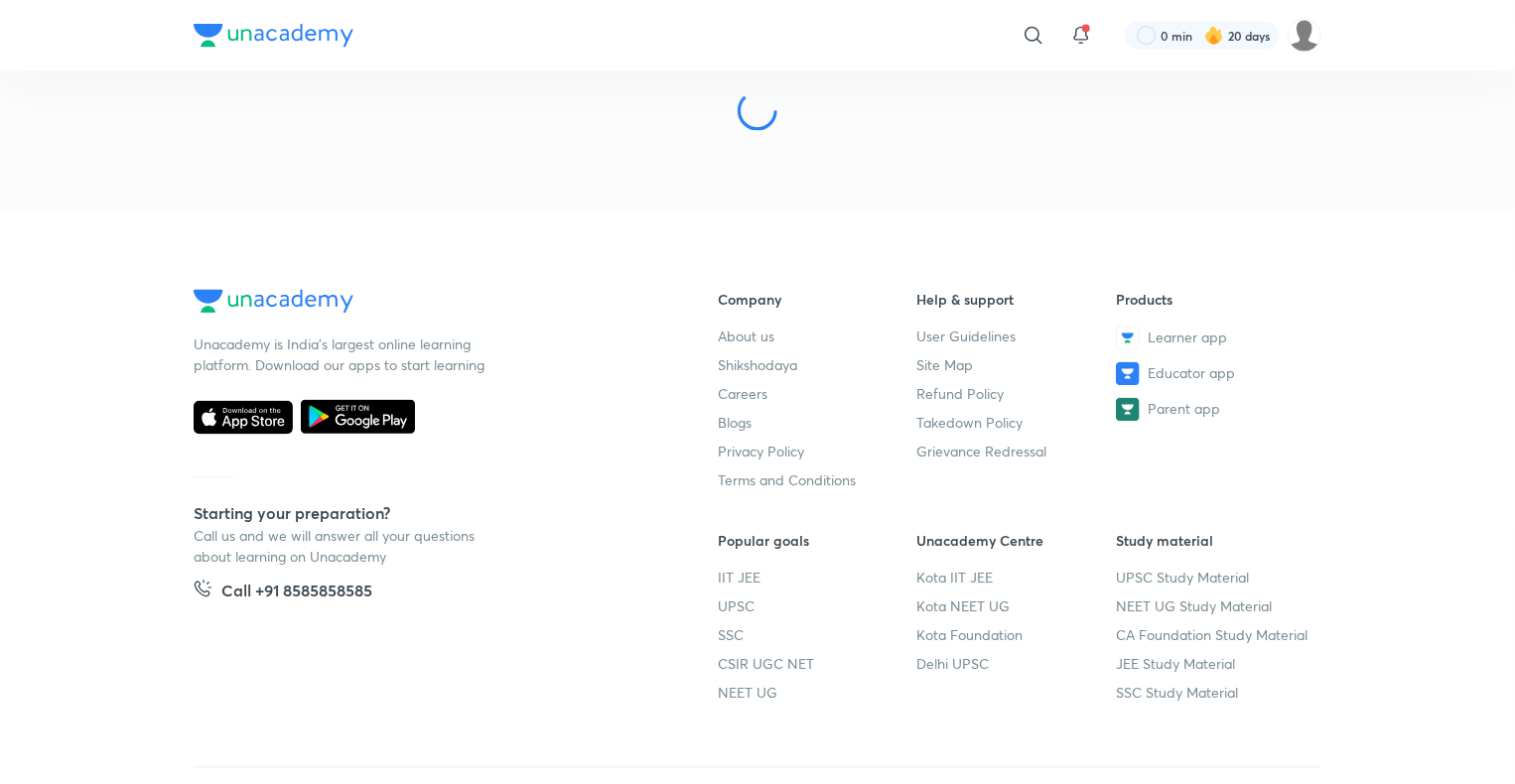 scroll, scrollTop: 32002, scrollLeft: 0, axis: vertical 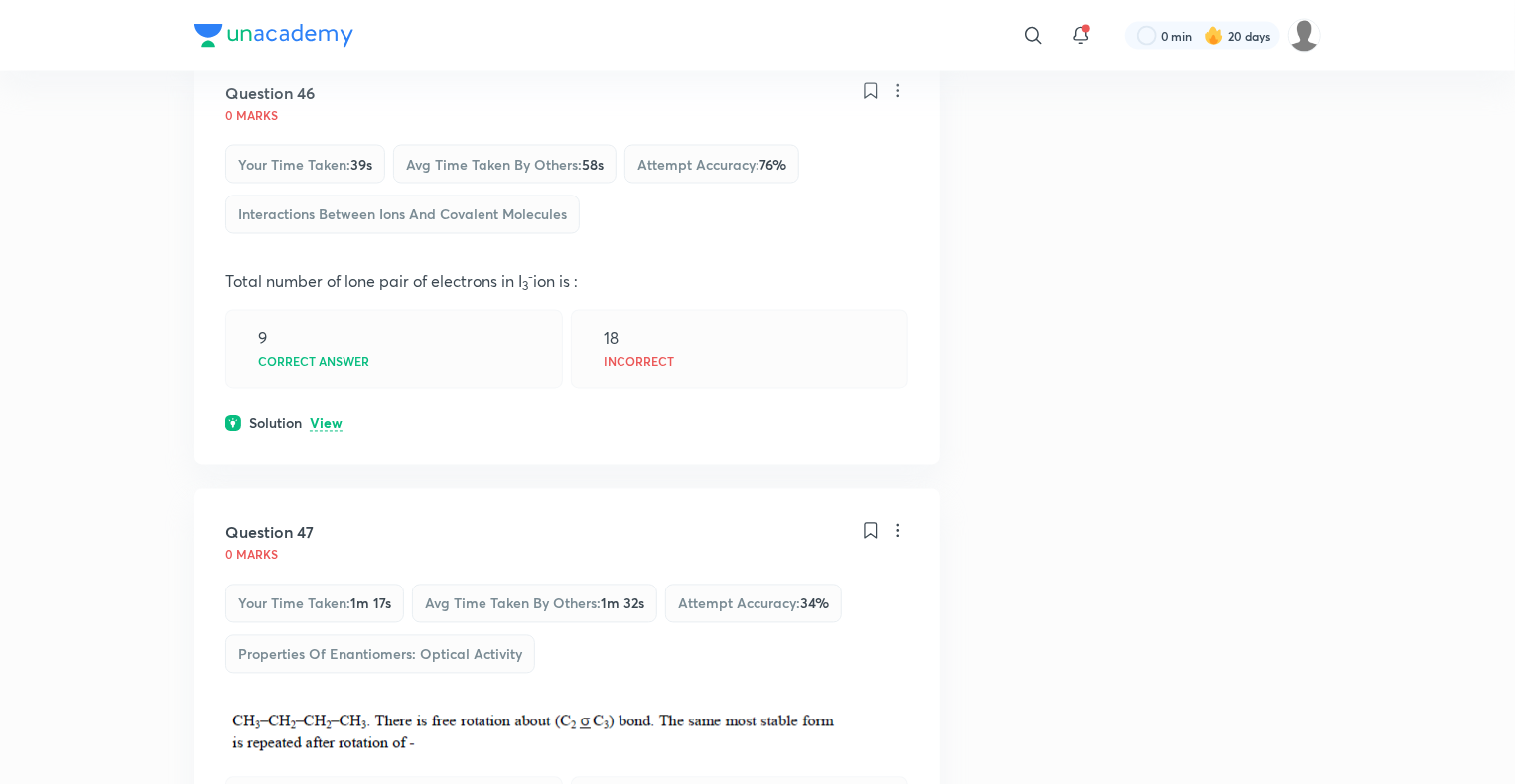 click on "View" at bounding box center [326, 424] 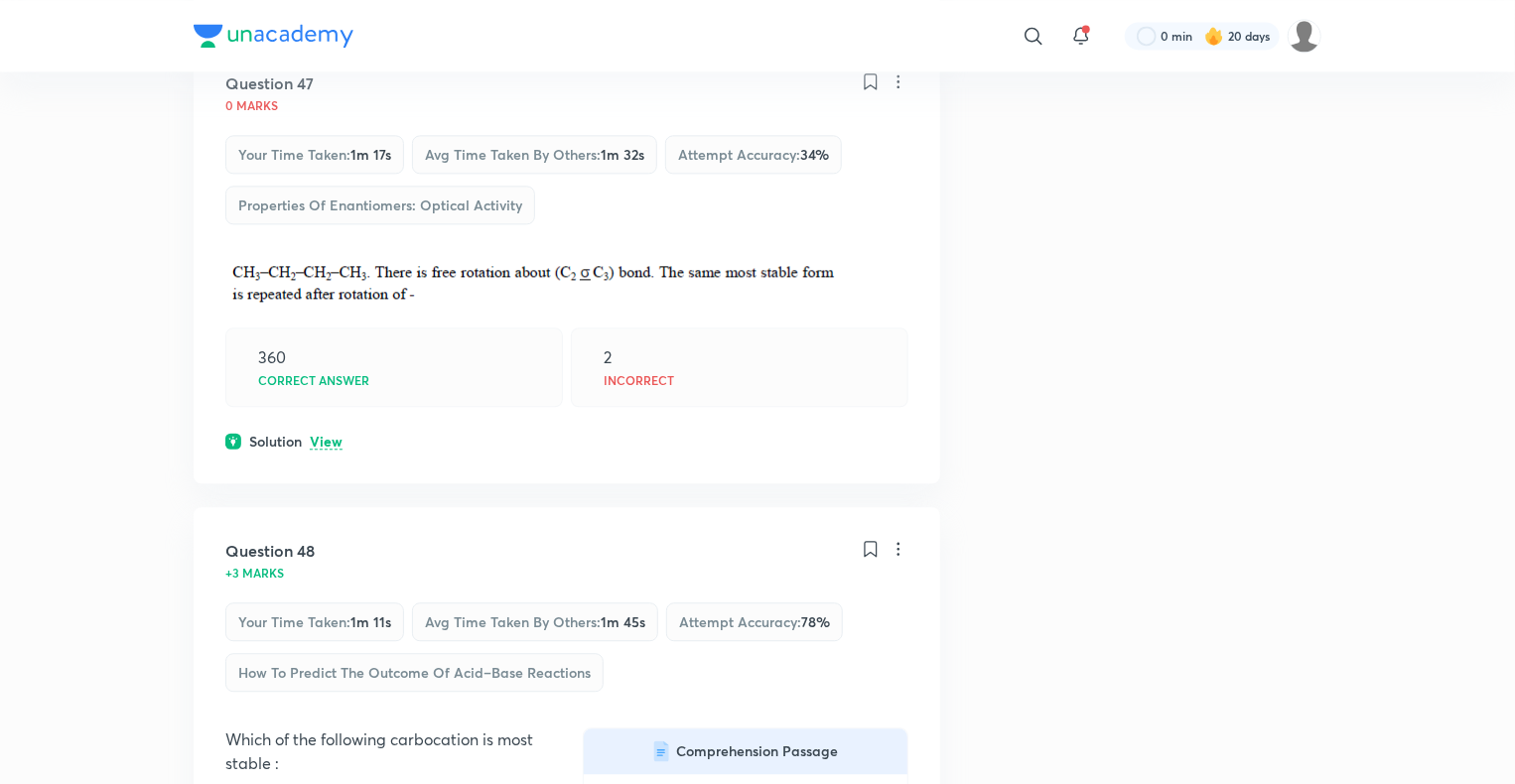 scroll, scrollTop: 32547, scrollLeft: 0, axis: vertical 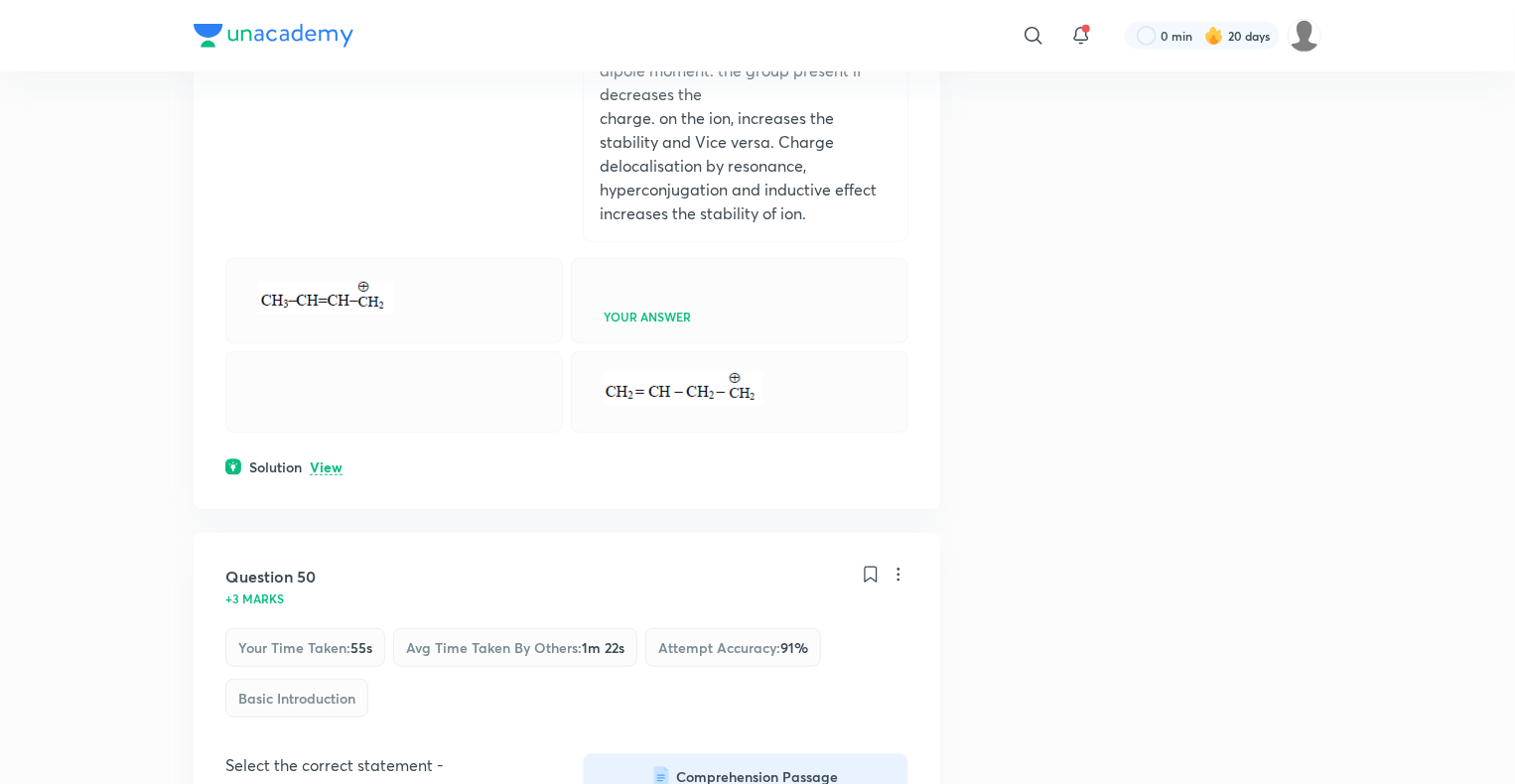 click on "View" at bounding box center (326, 467) 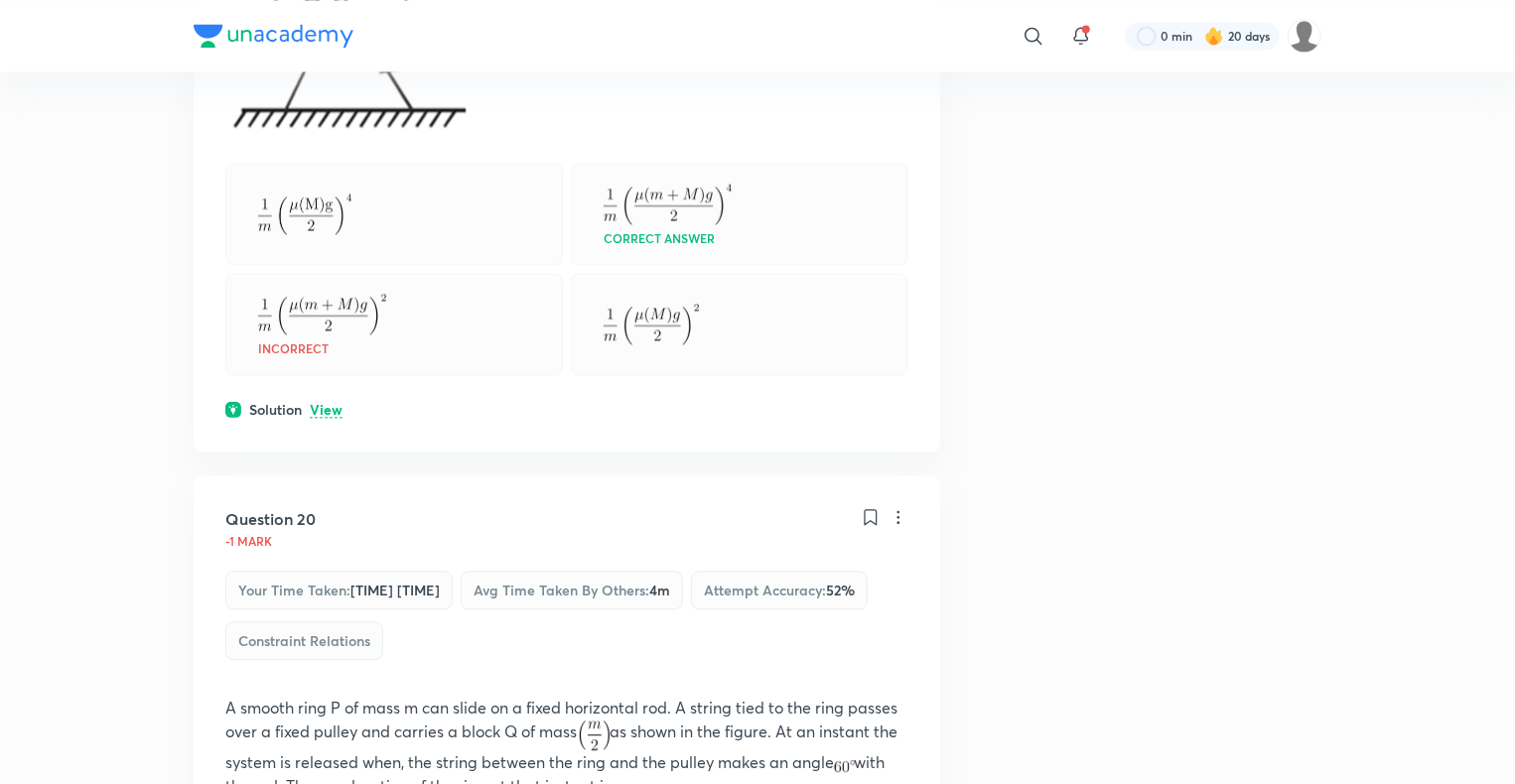 scroll, scrollTop: 13298, scrollLeft: 0, axis: vertical 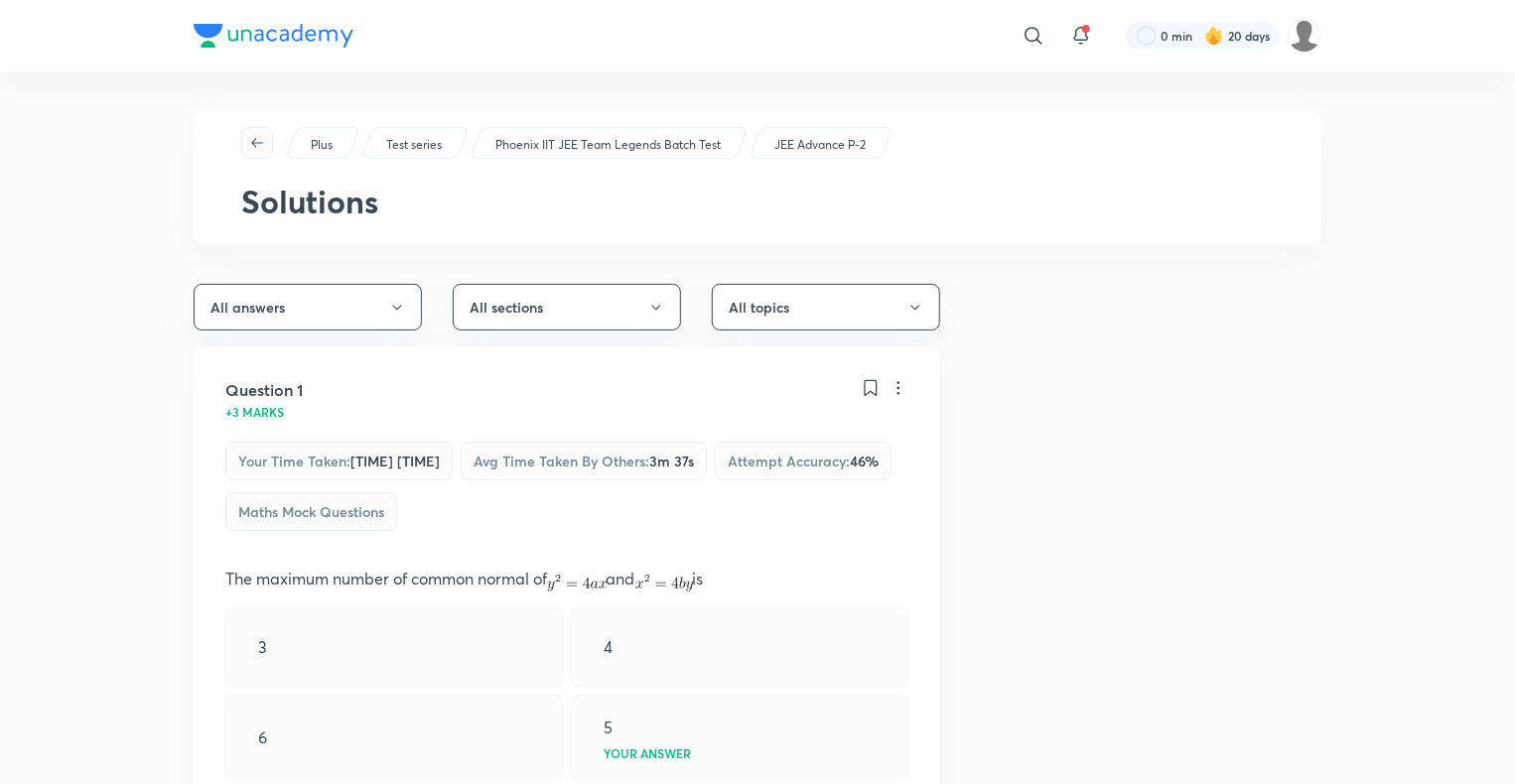 click 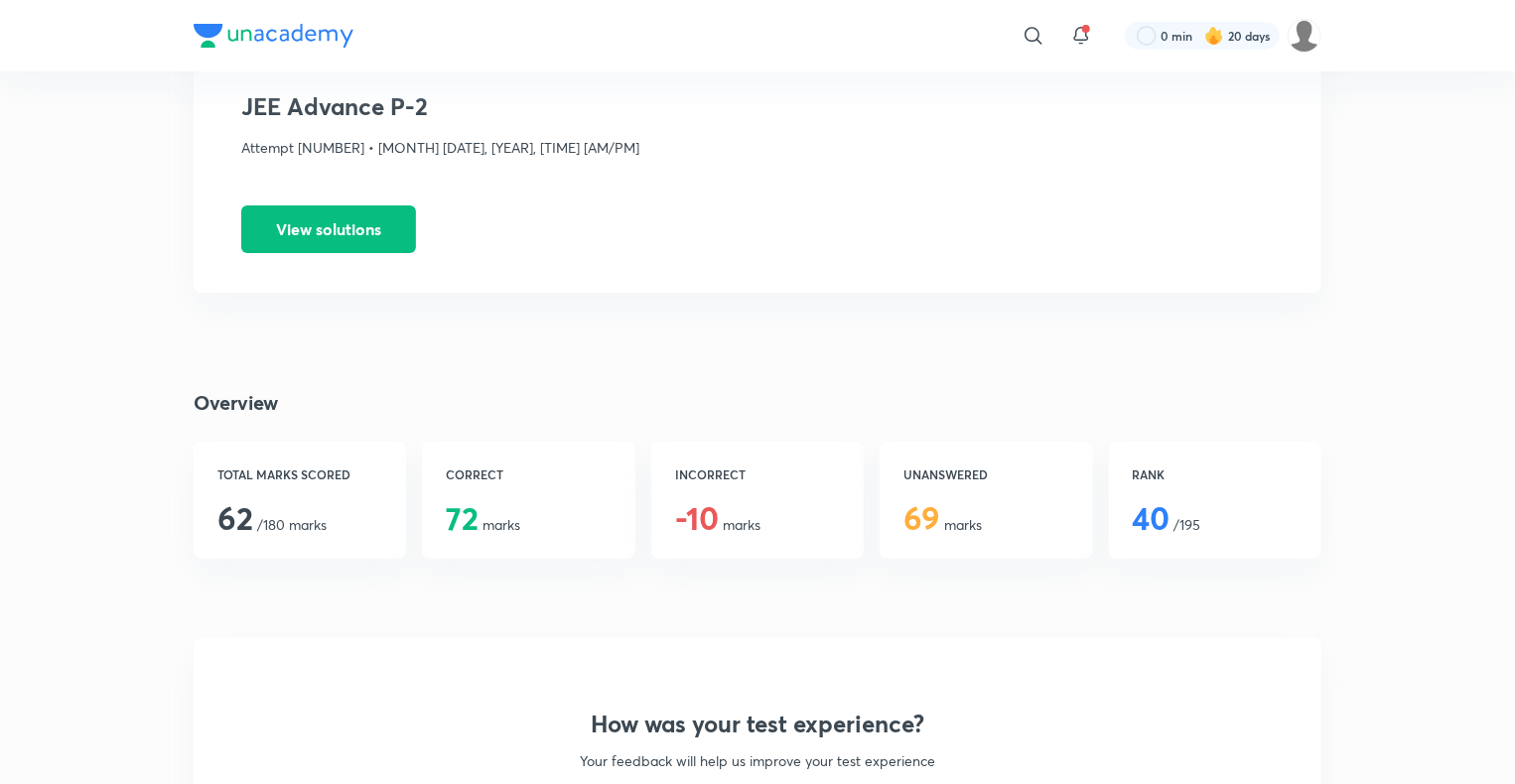 scroll, scrollTop: 0, scrollLeft: 0, axis: both 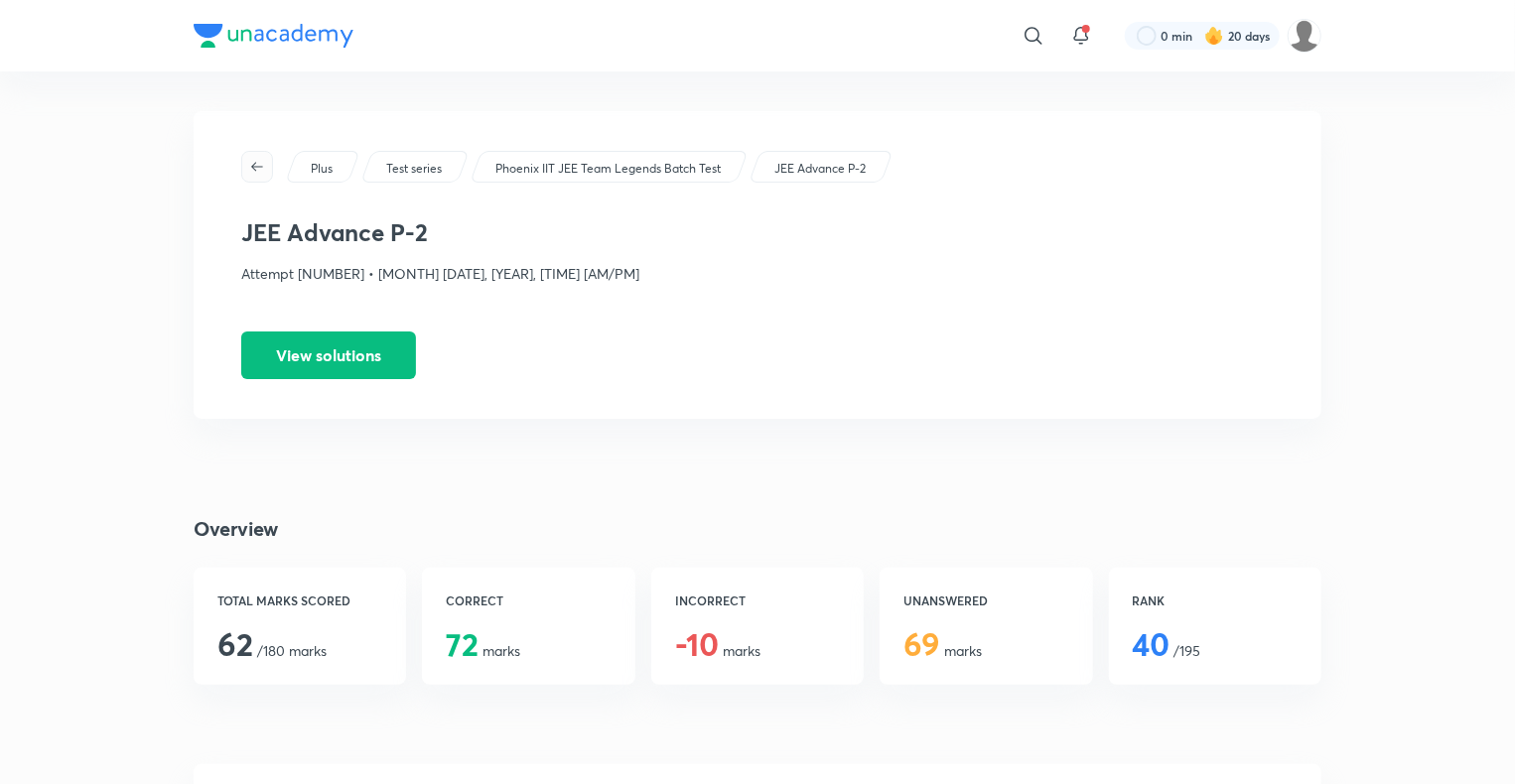 click 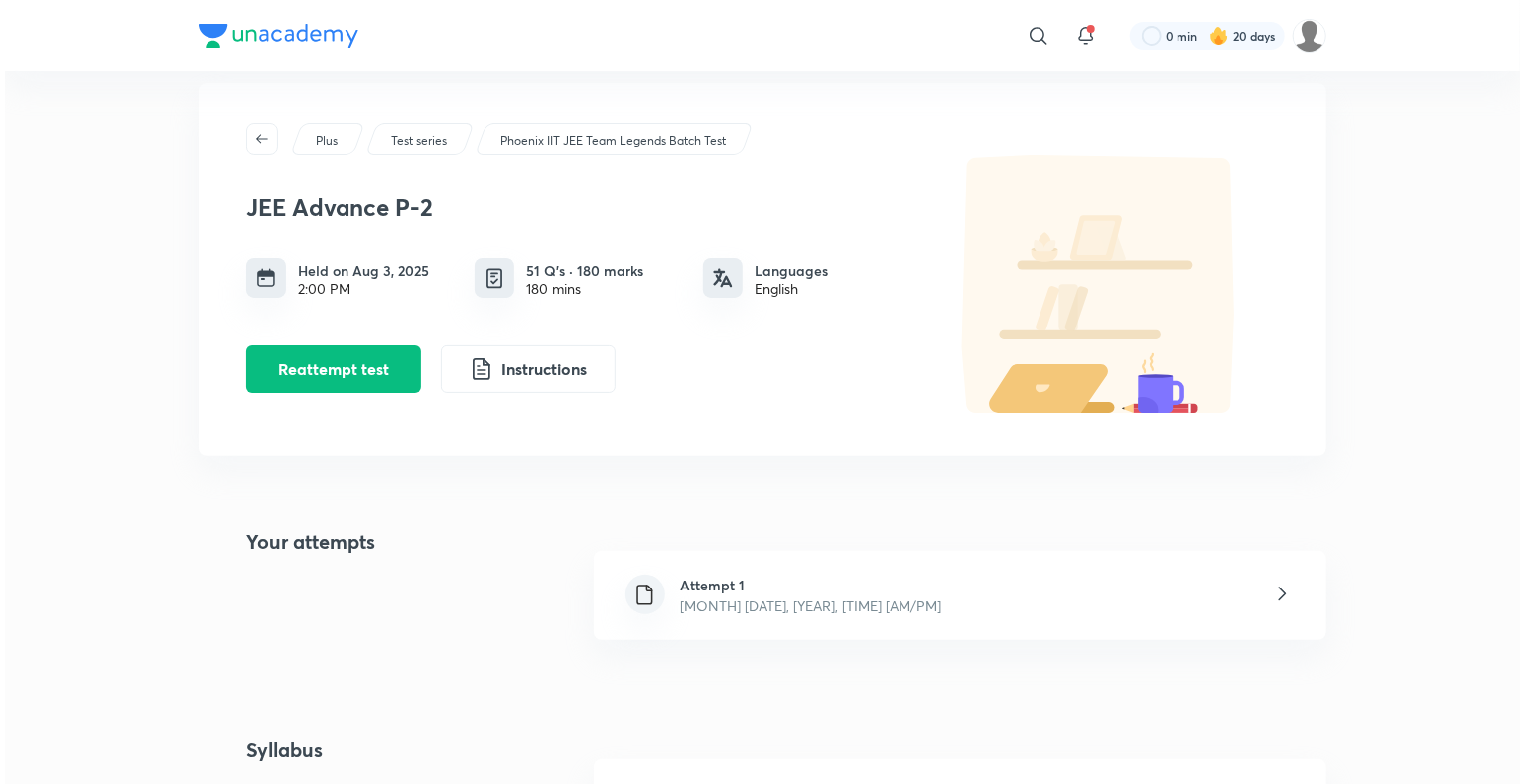 scroll, scrollTop: 0, scrollLeft: 0, axis: both 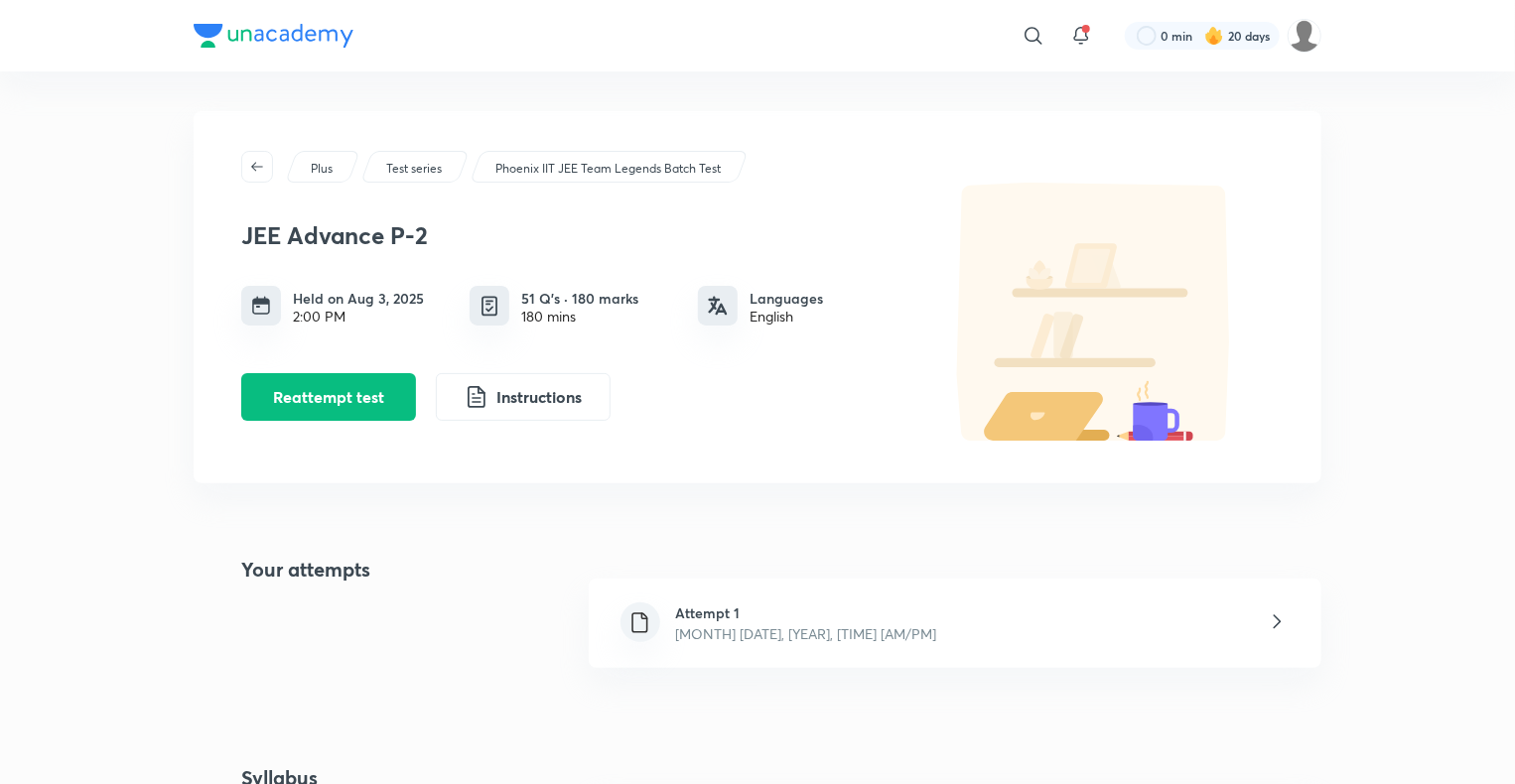 click on "Test series" at bounding box center (414, 169) 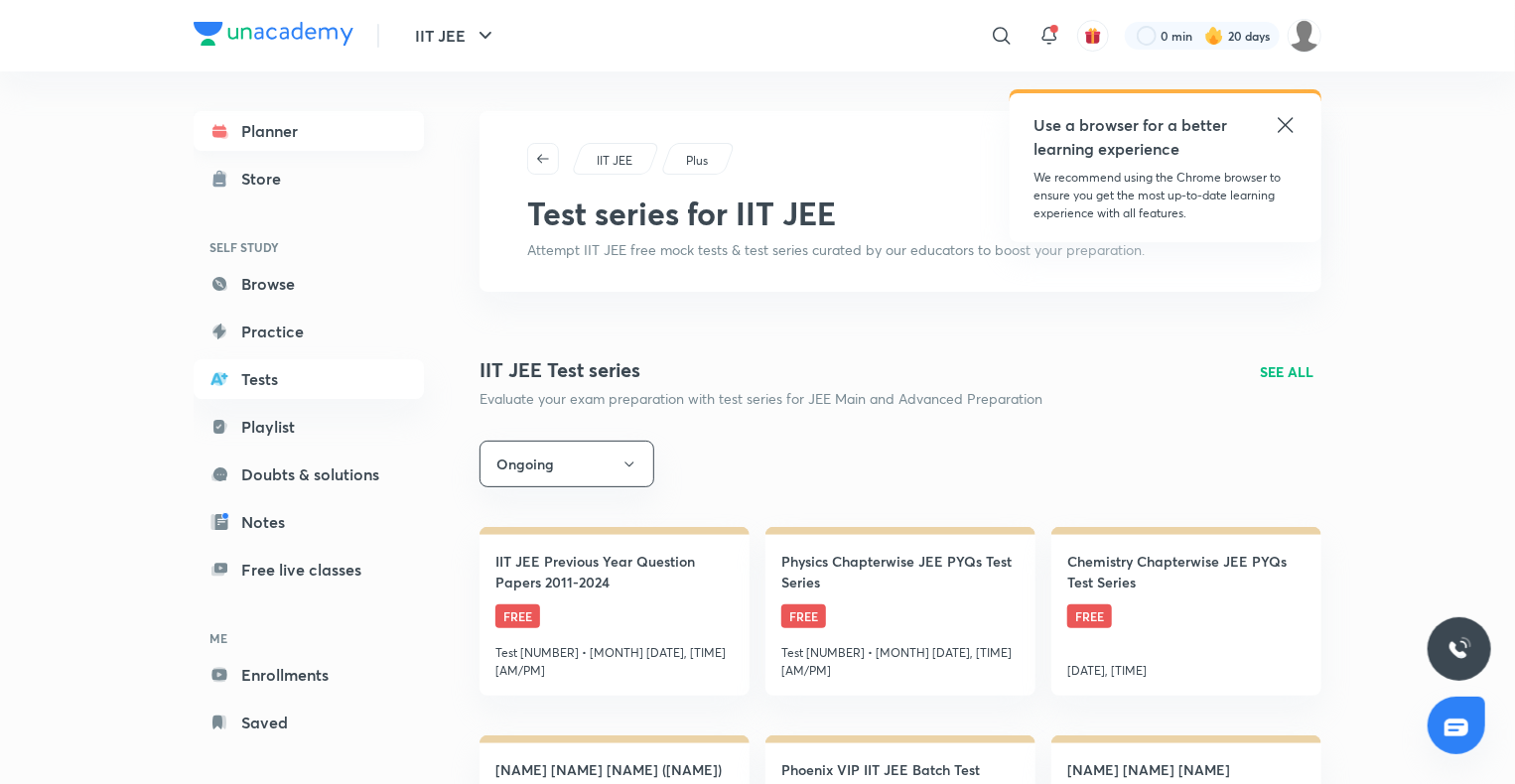 click on "Planner" at bounding box center [309, 131] 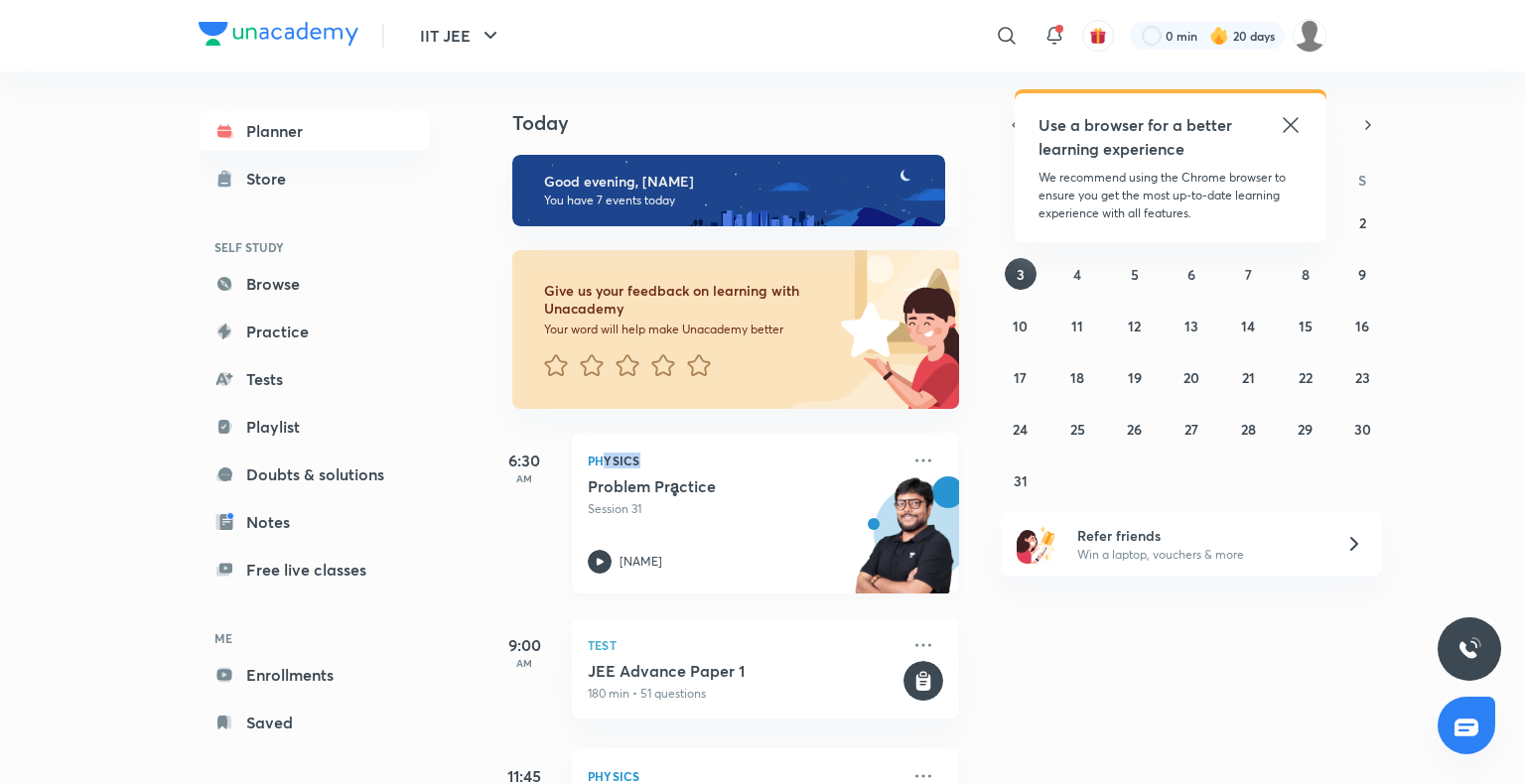 drag, startPoint x: 604, startPoint y: 412, endPoint x: 635, endPoint y: 468, distance: 64.00781 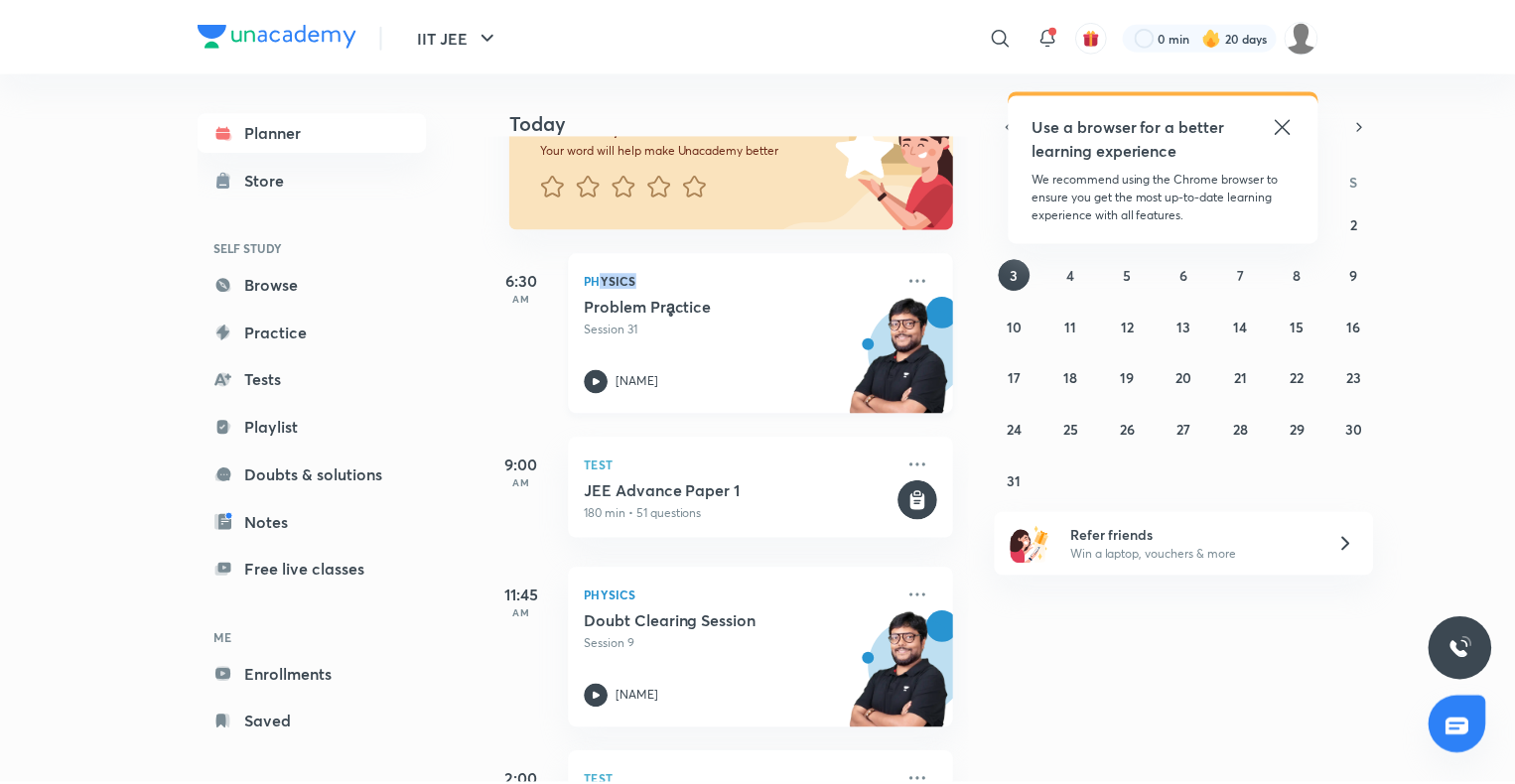 scroll, scrollTop: 179, scrollLeft: 0, axis: vertical 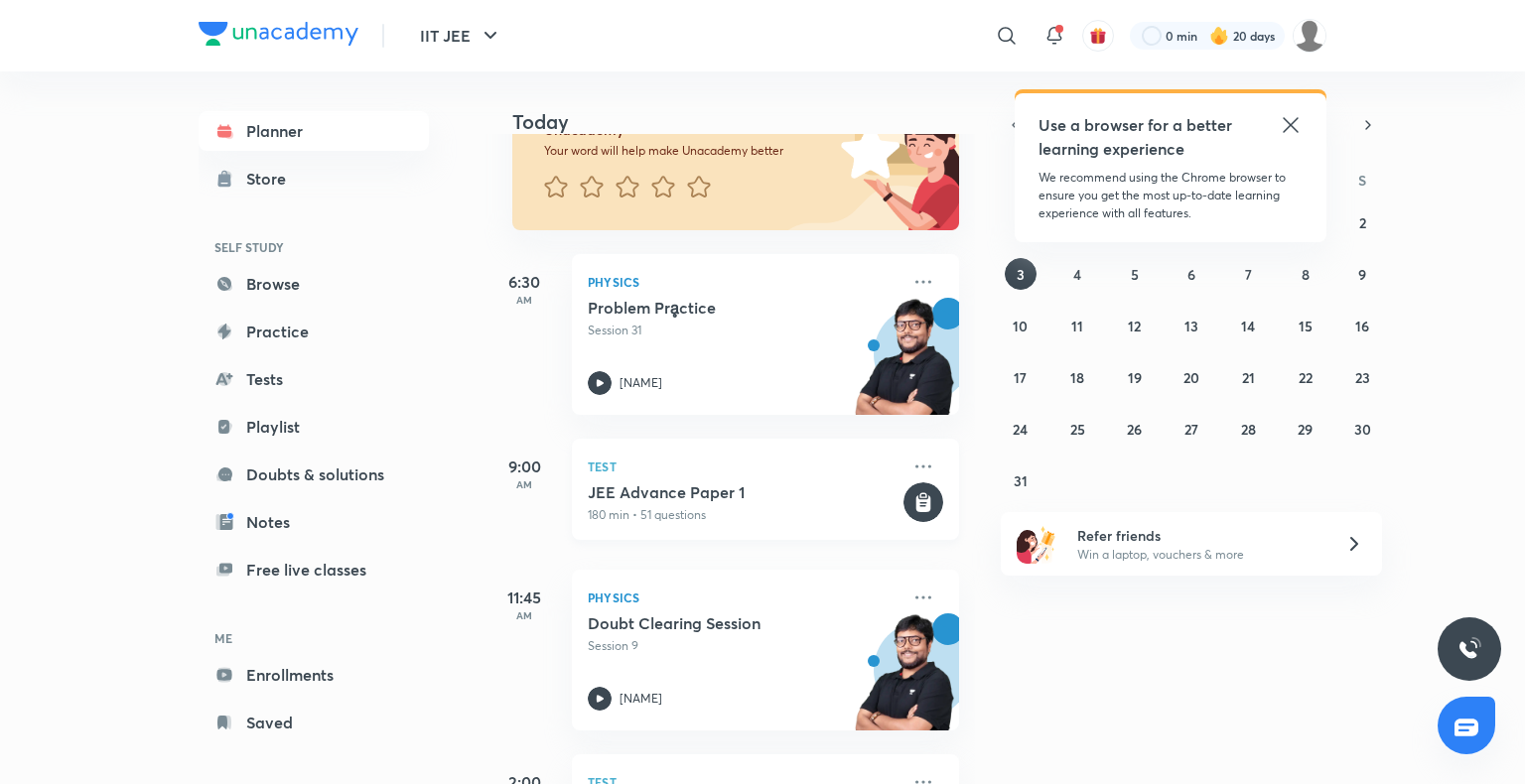 click on "JEE Advance Paper 1" at bounding box center [744, 492] 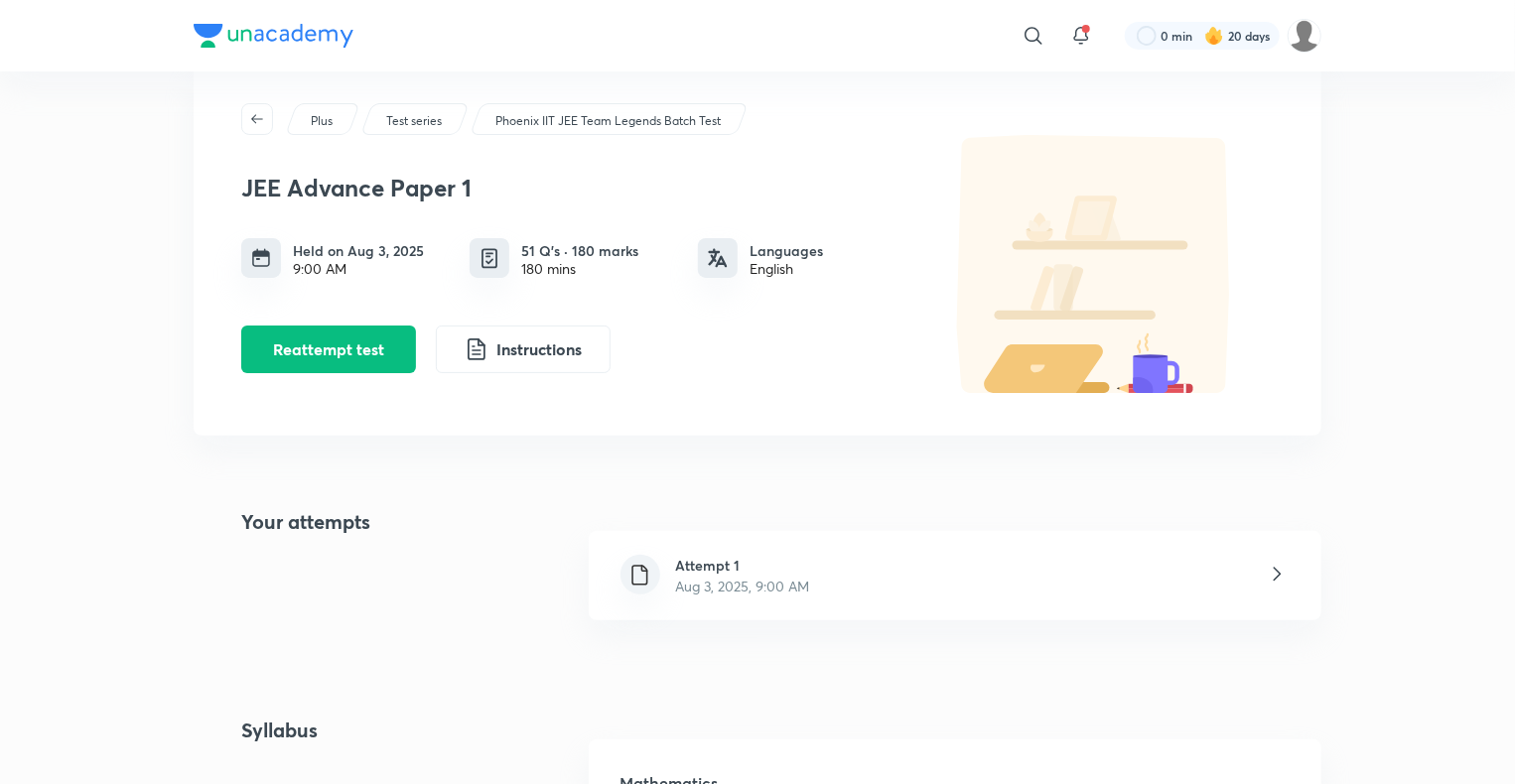 scroll, scrollTop: 0, scrollLeft: 0, axis: both 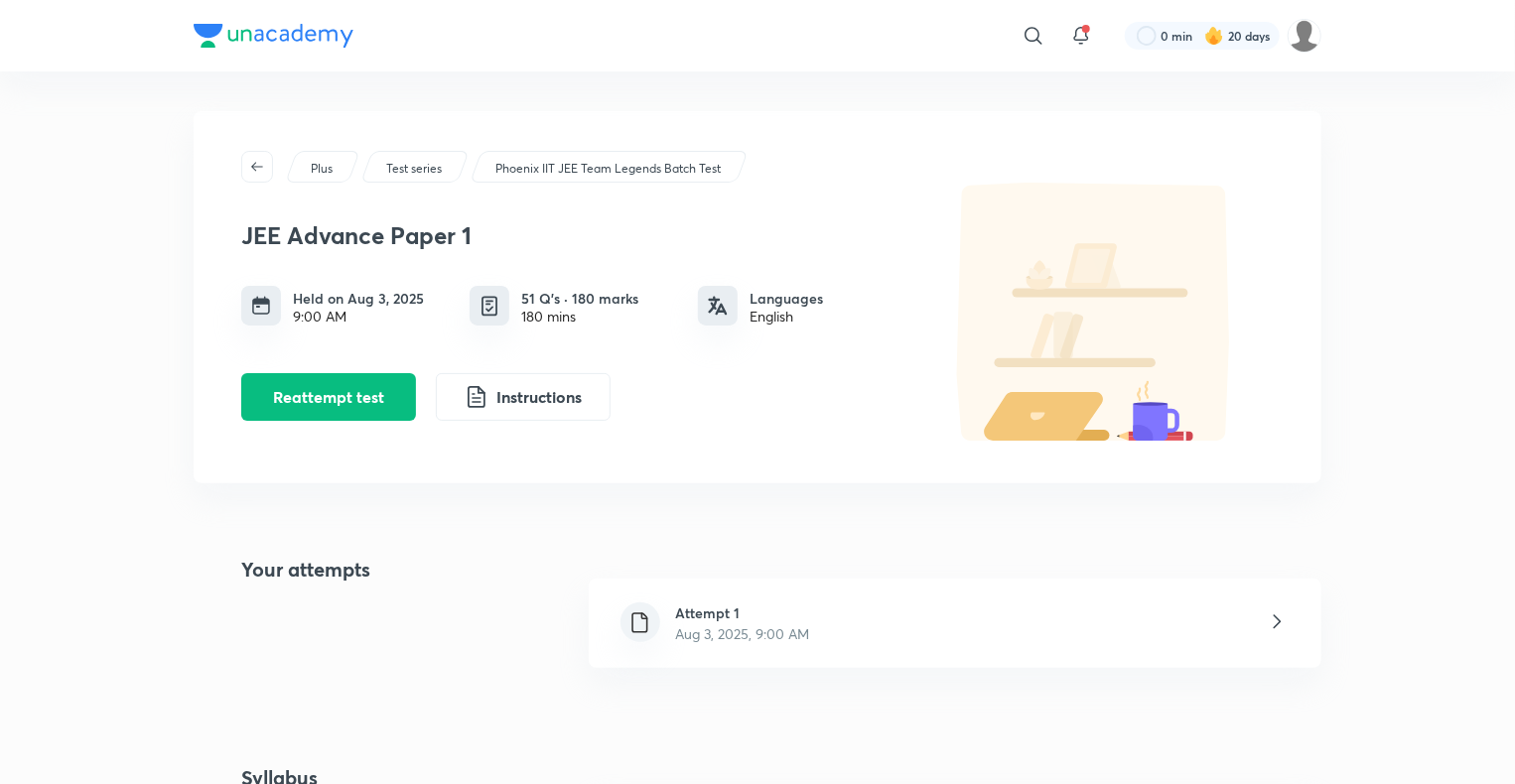 click on "Attempt 1" at bounding box center (743, 612) 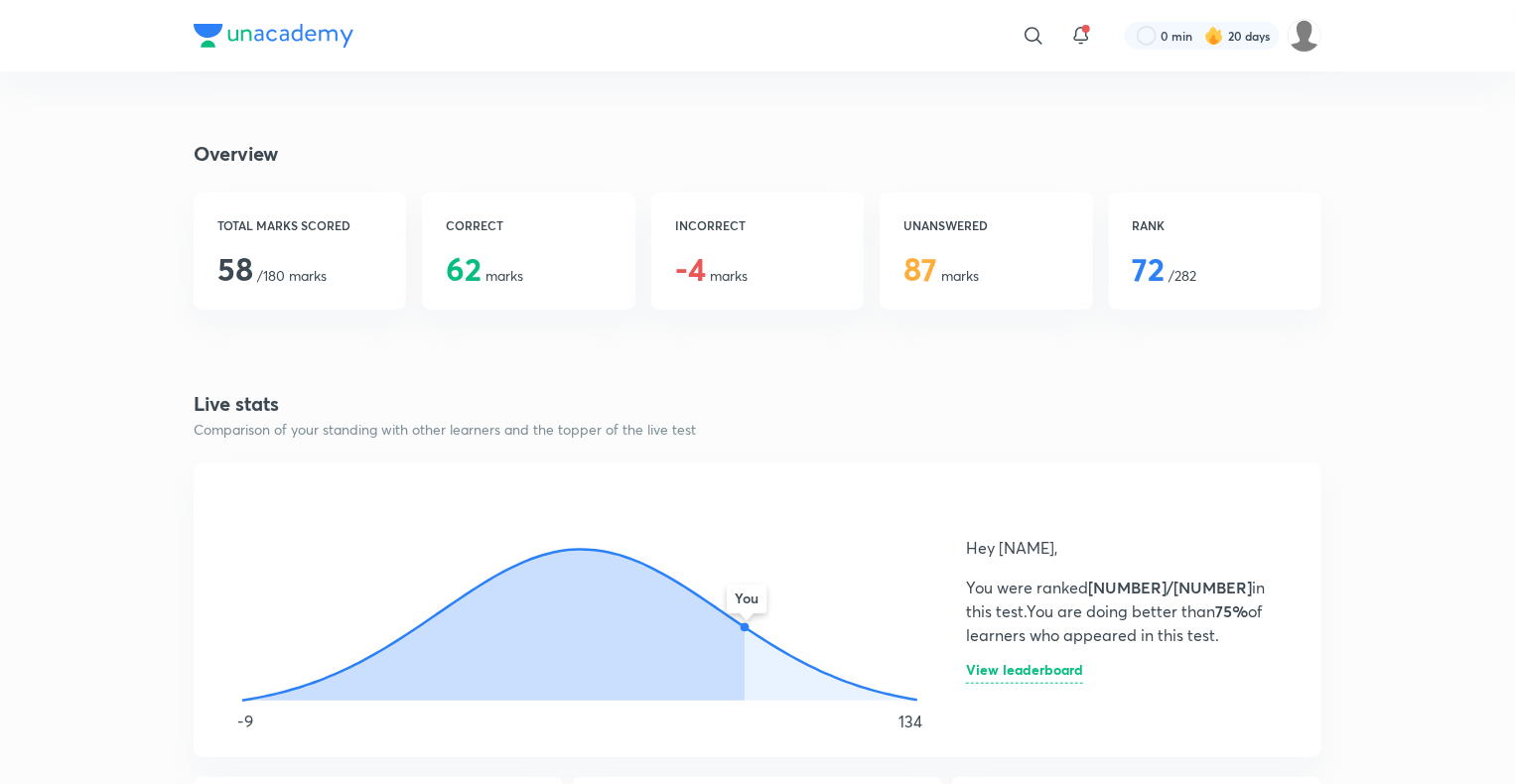 scroll, scrollTop: 440, scrollLeft: 0, axis: vertical 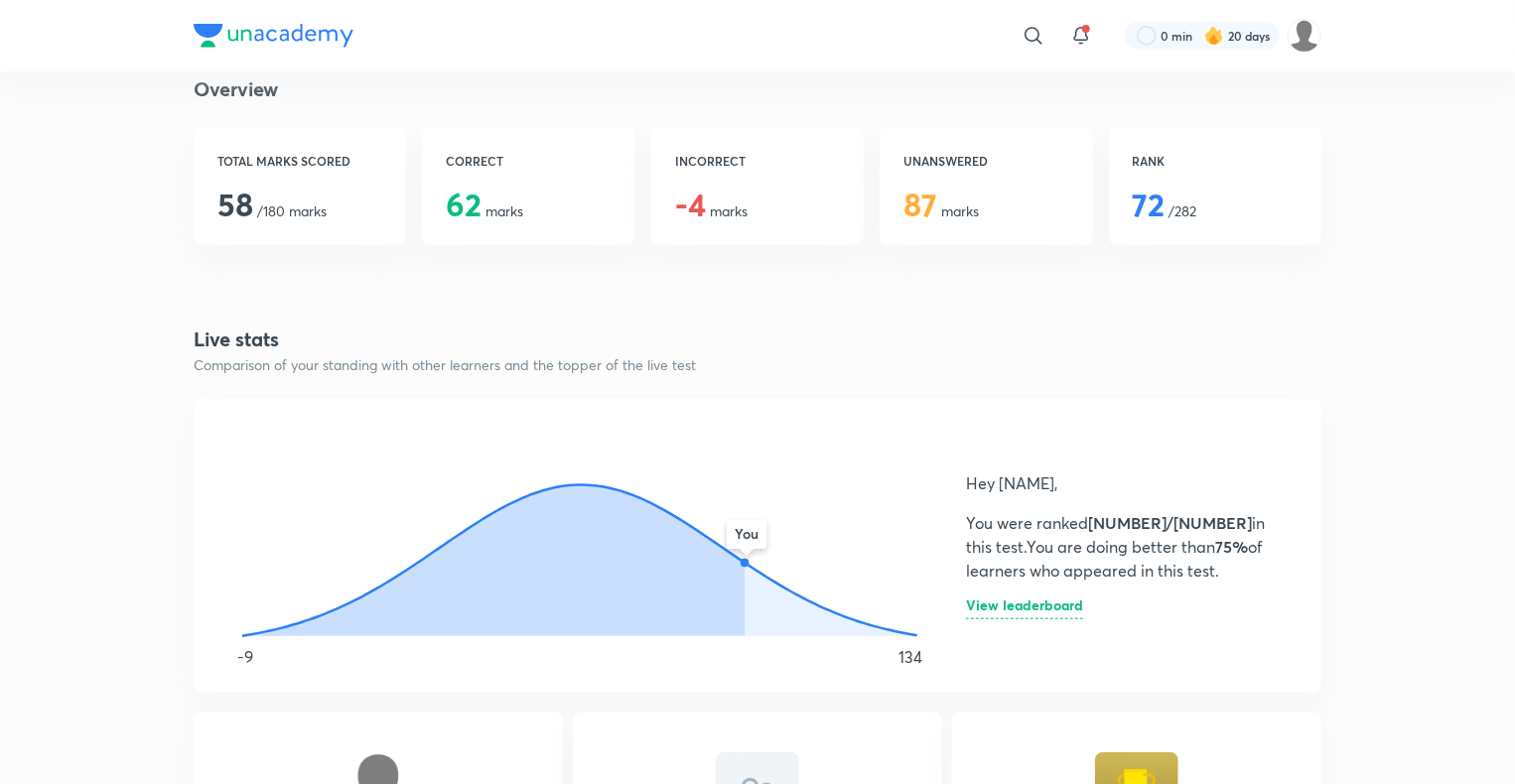 click on "View leaderboard" at bounding box center [1025, 608] 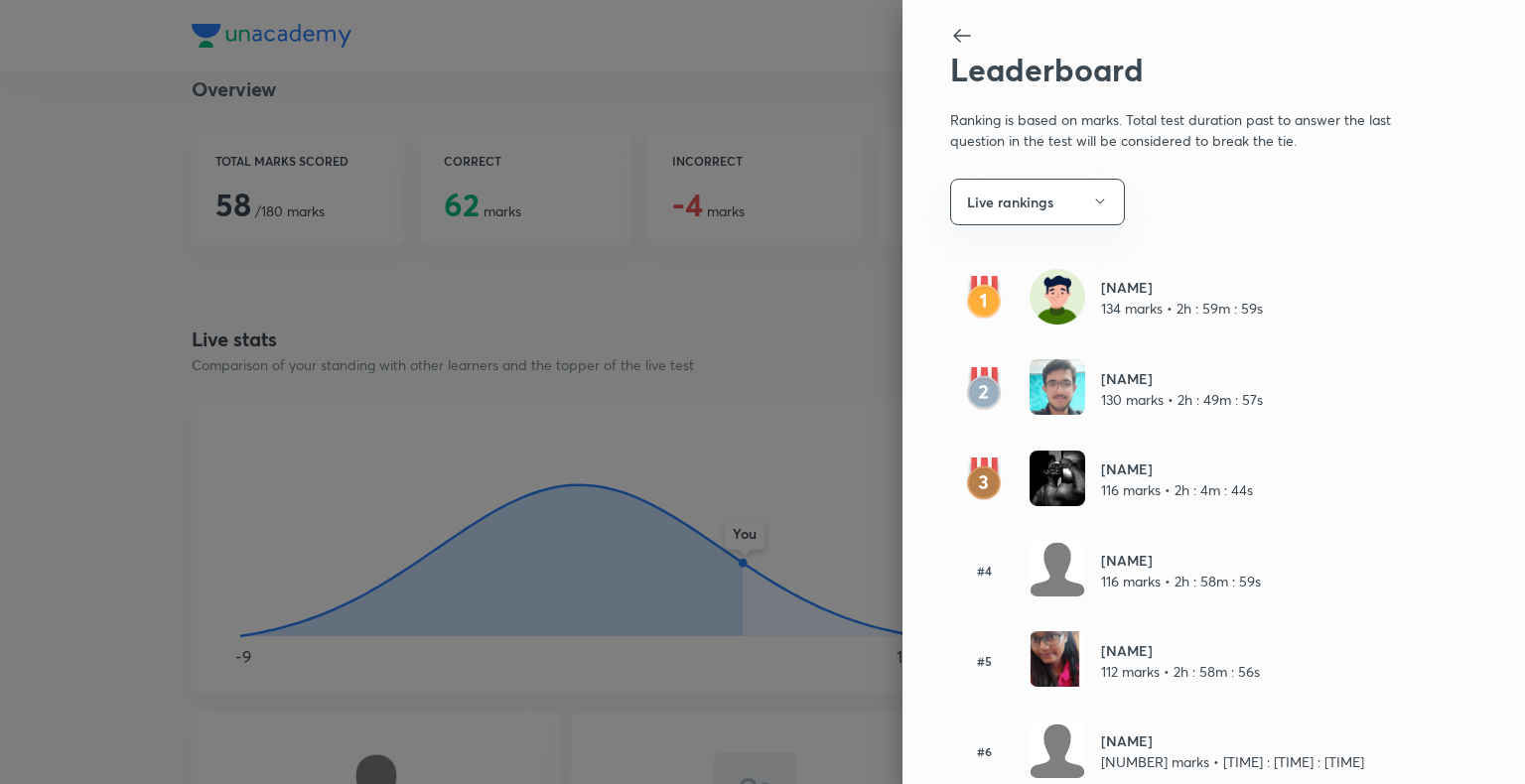 click at bounding box center [762, 392] 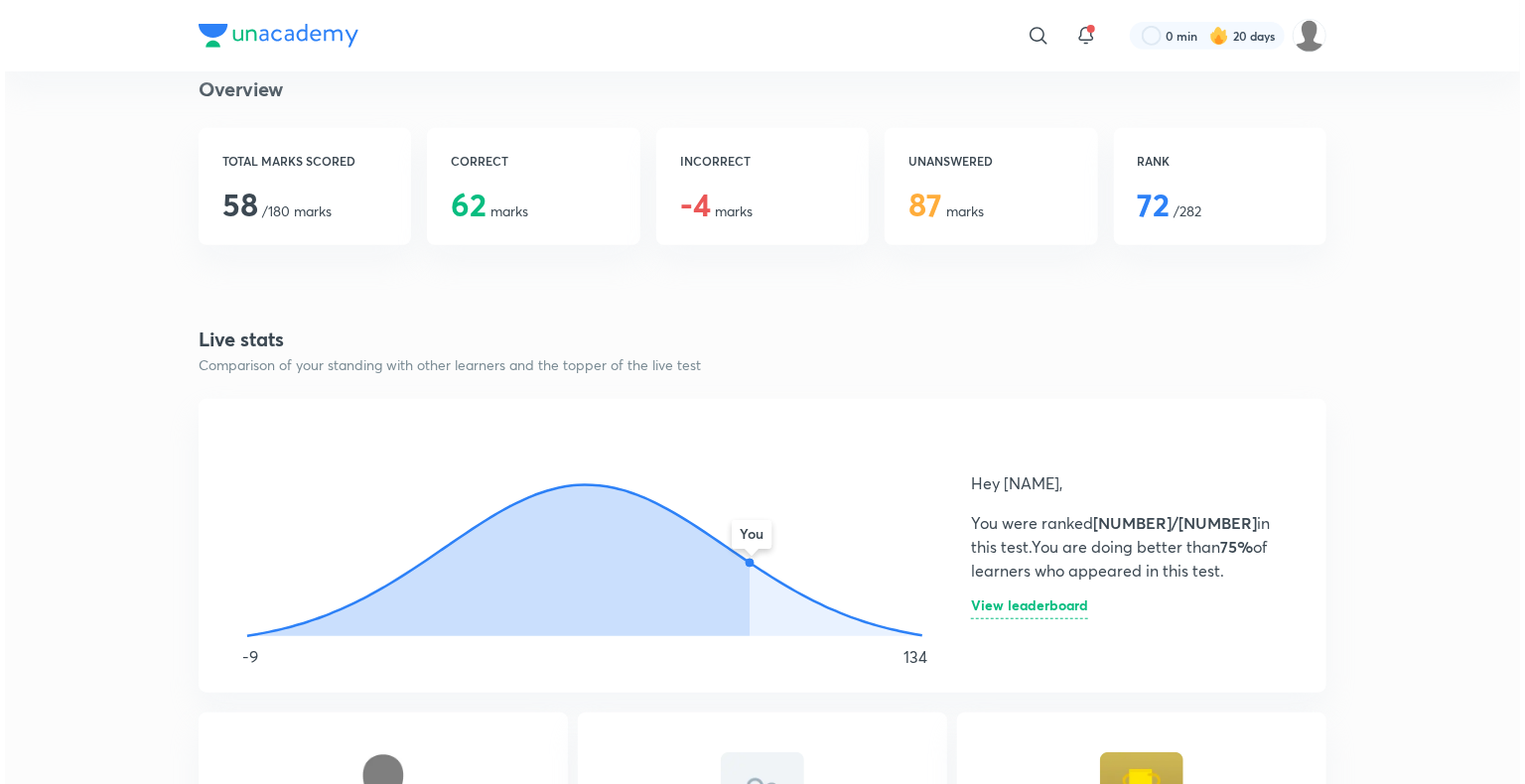 scroll, scrollTop: 0, scrollLeft: 0, axis: both 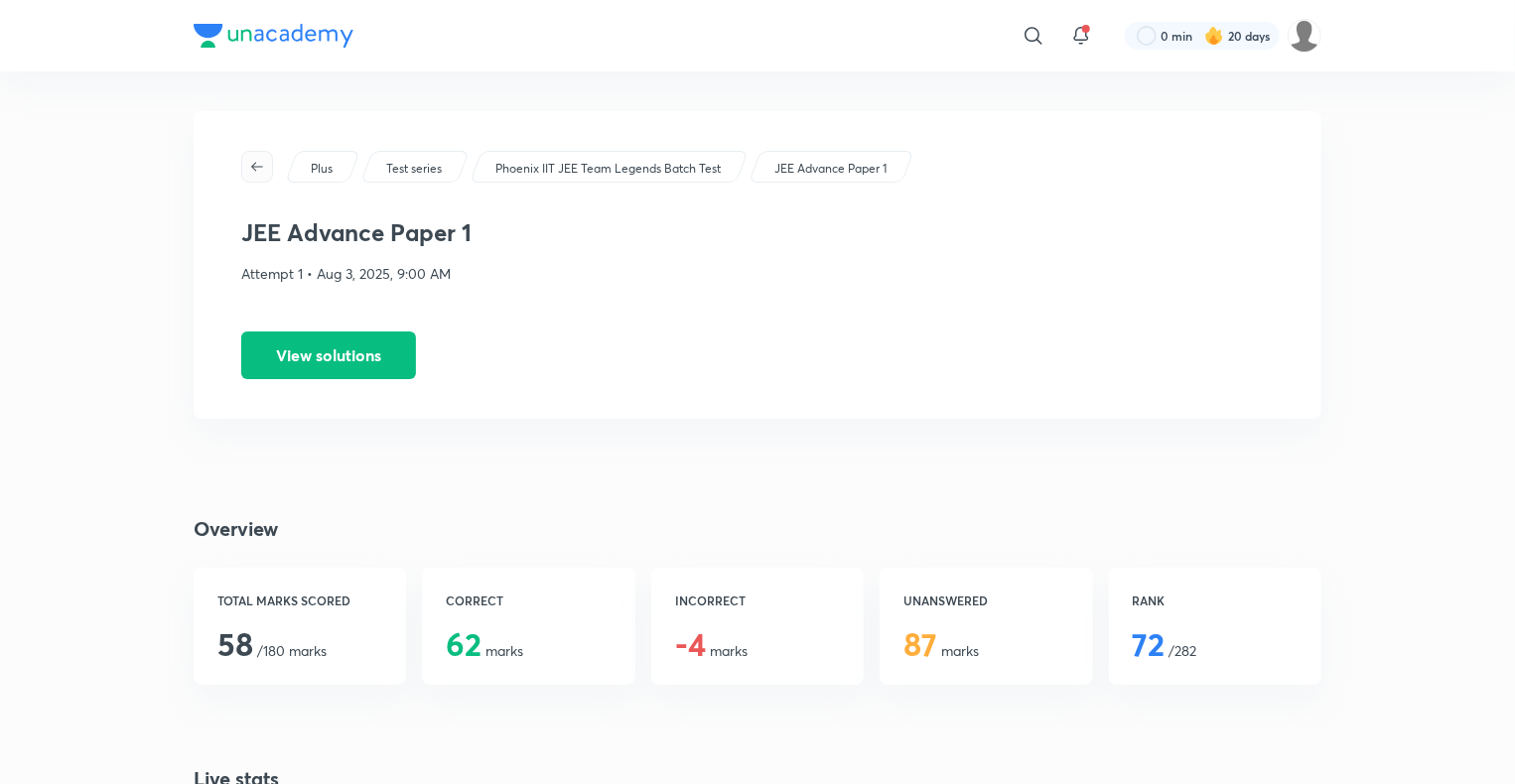 click at bounding box center (257, 167) 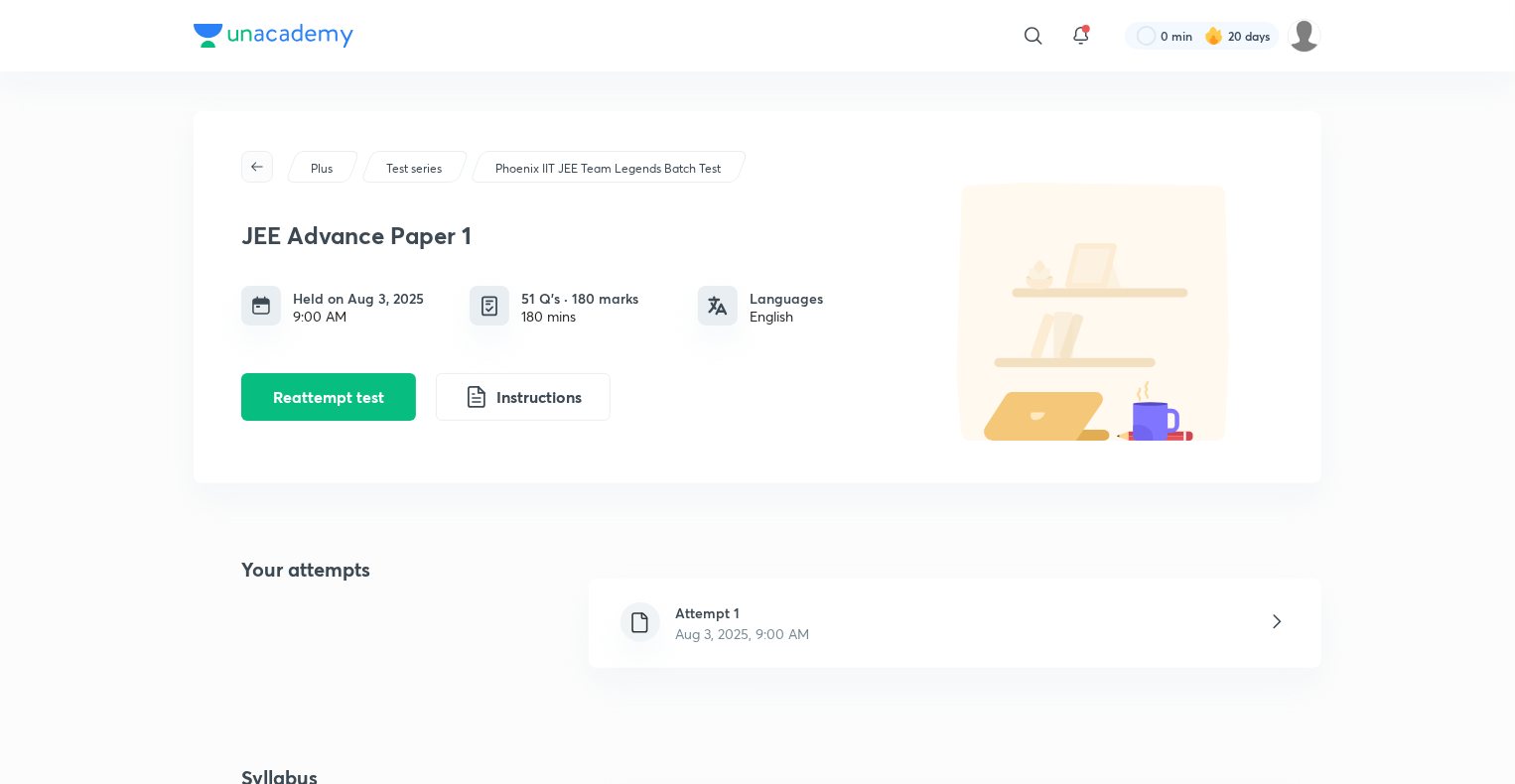 click at bounding box center (257, 167) 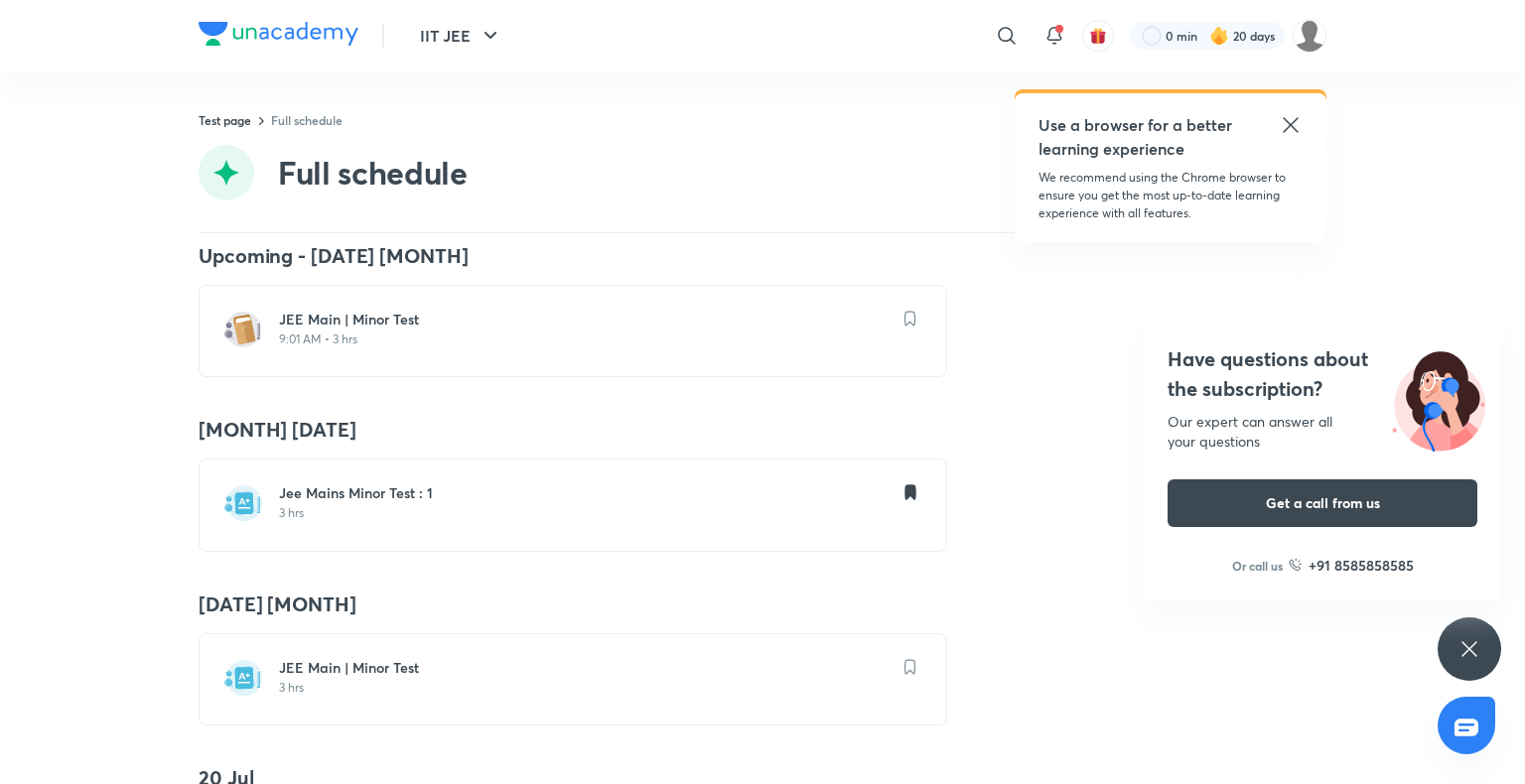 scroll, scrollTop: 0, scrollLeft: 0, axis: both 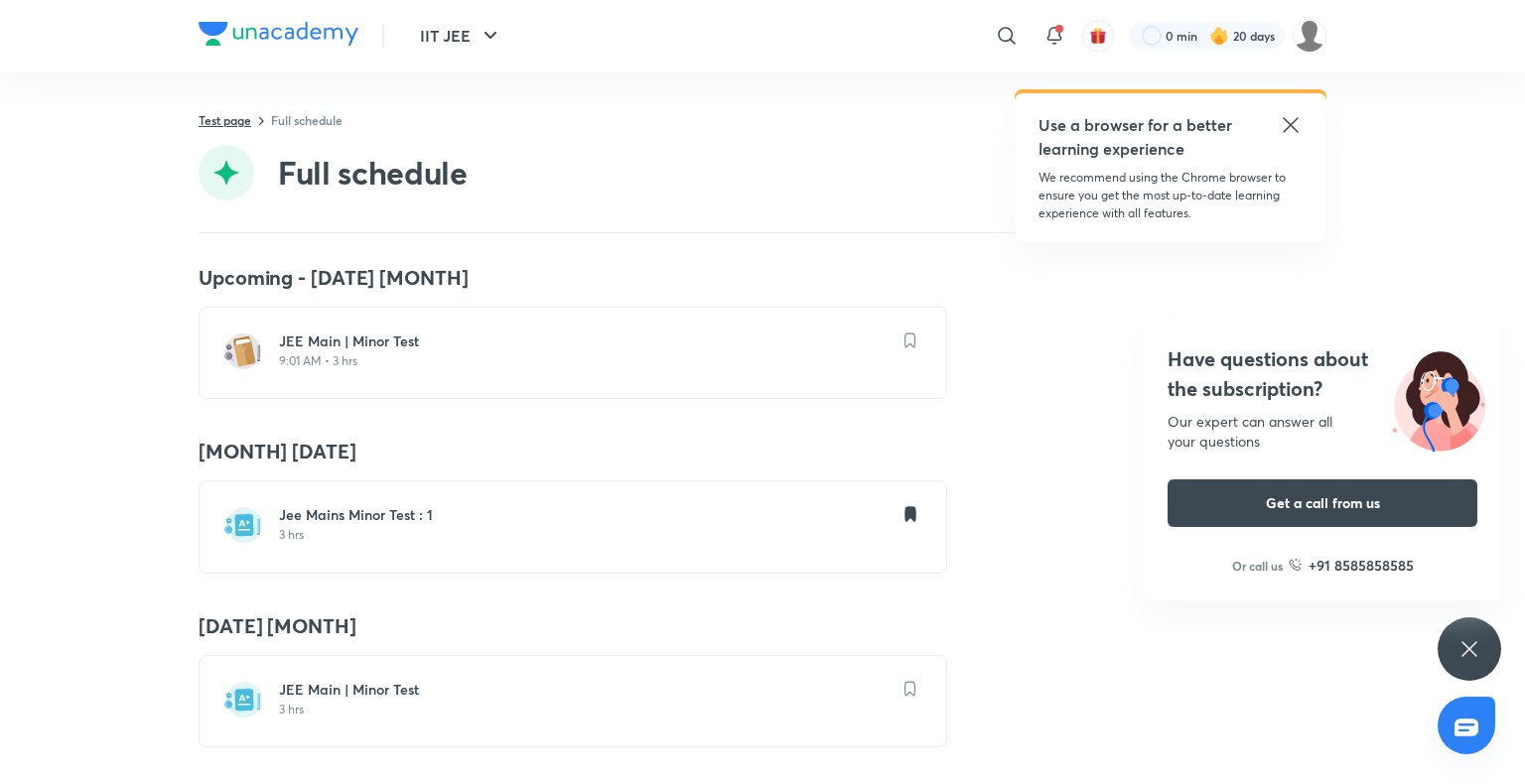 click on "Test page" at bounding box center [224, 120] 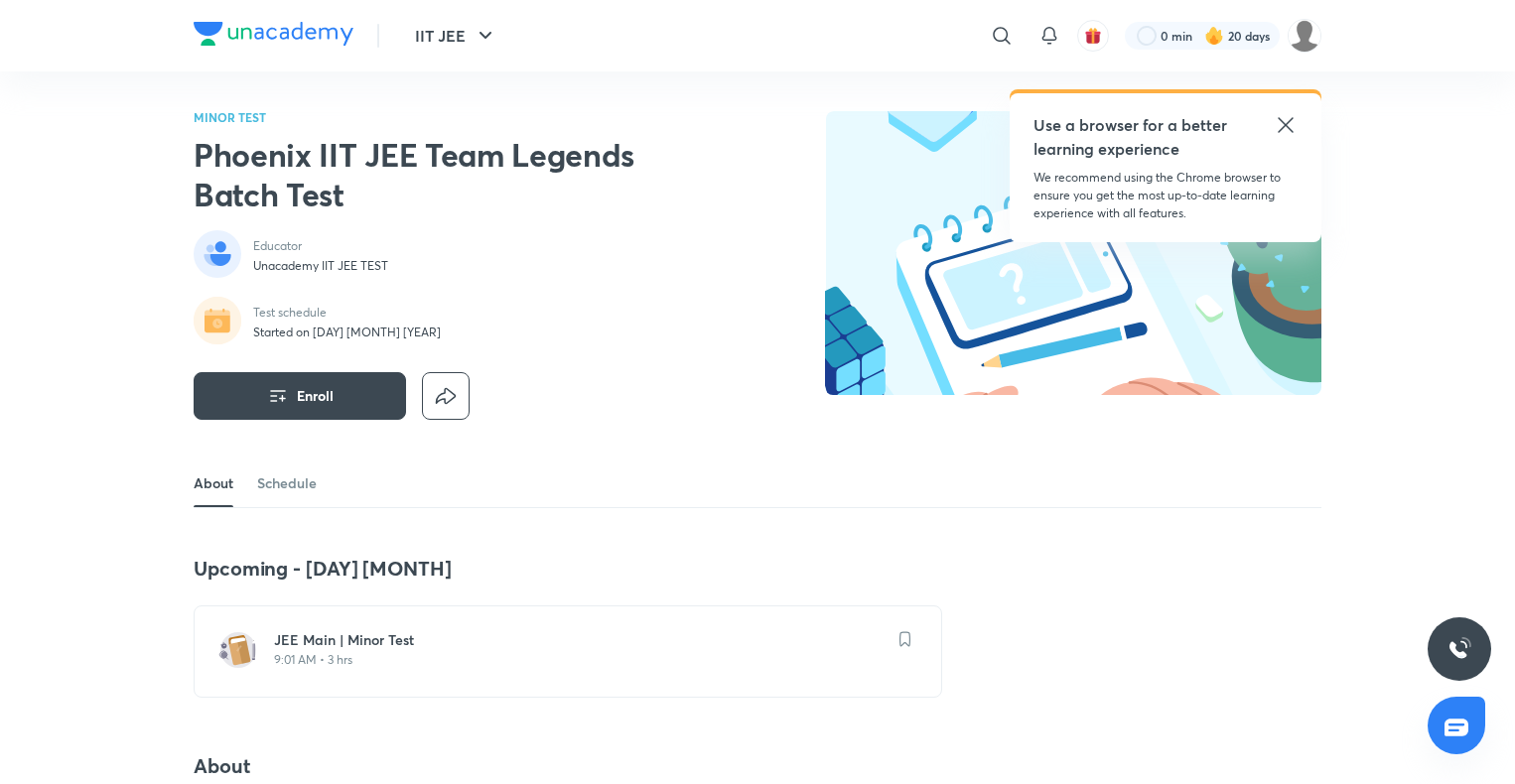 scroll, scrollTop: 0, scrollLeft: 0, axis: both 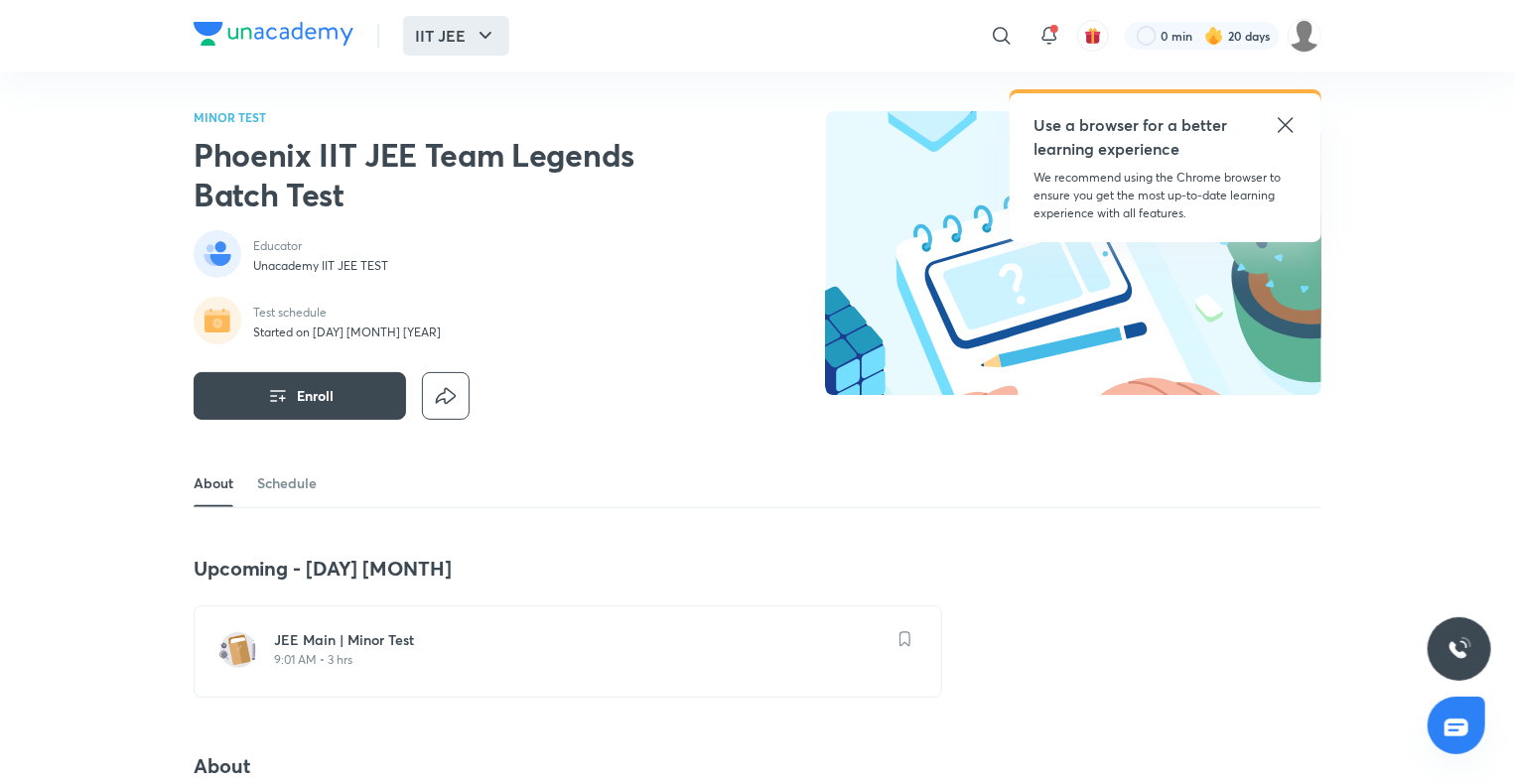 click on "IIT JEE" at bounding box center [456, 36] 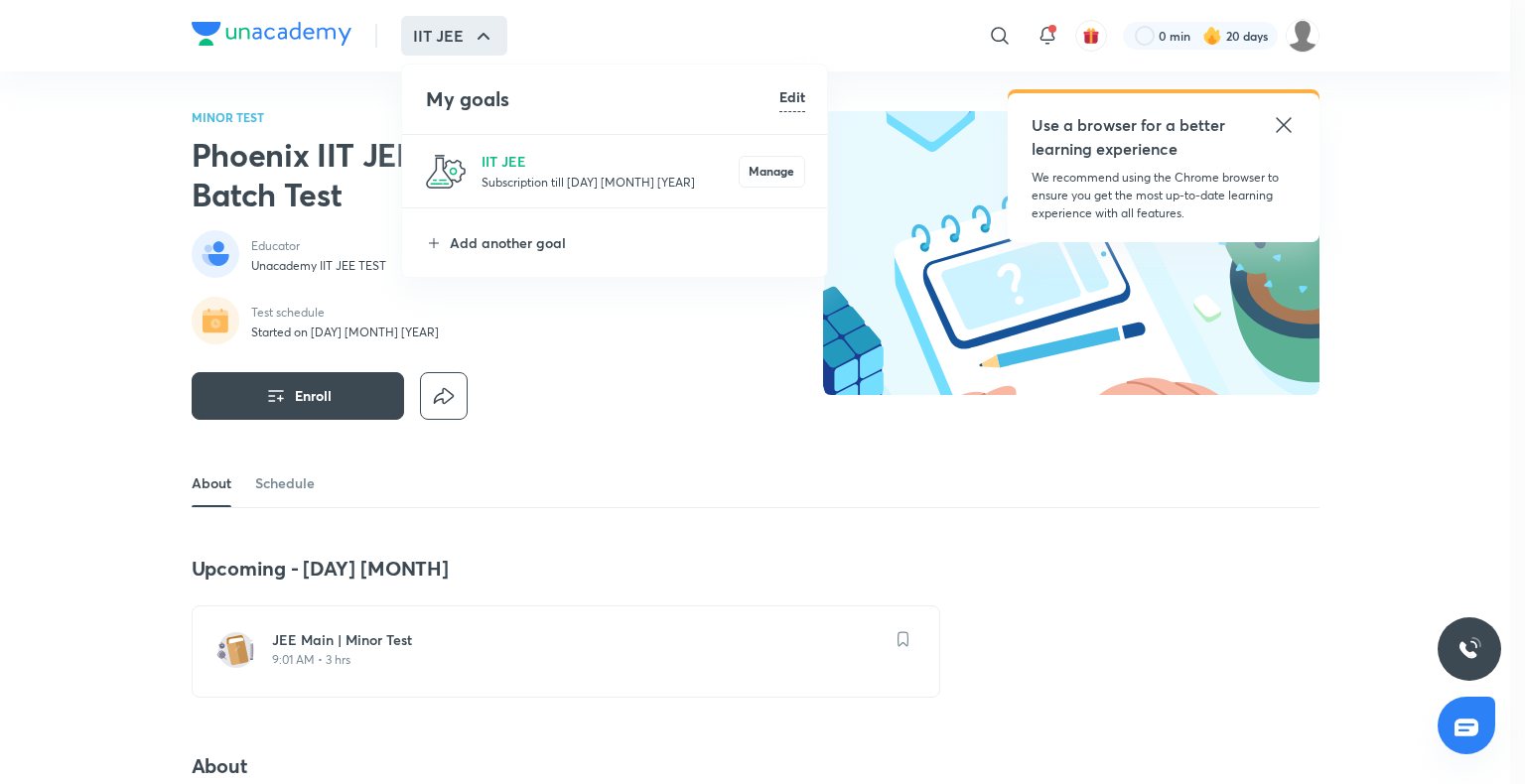click on "Subscription till 8 Jun 2026" at bounding box center (610, 182) 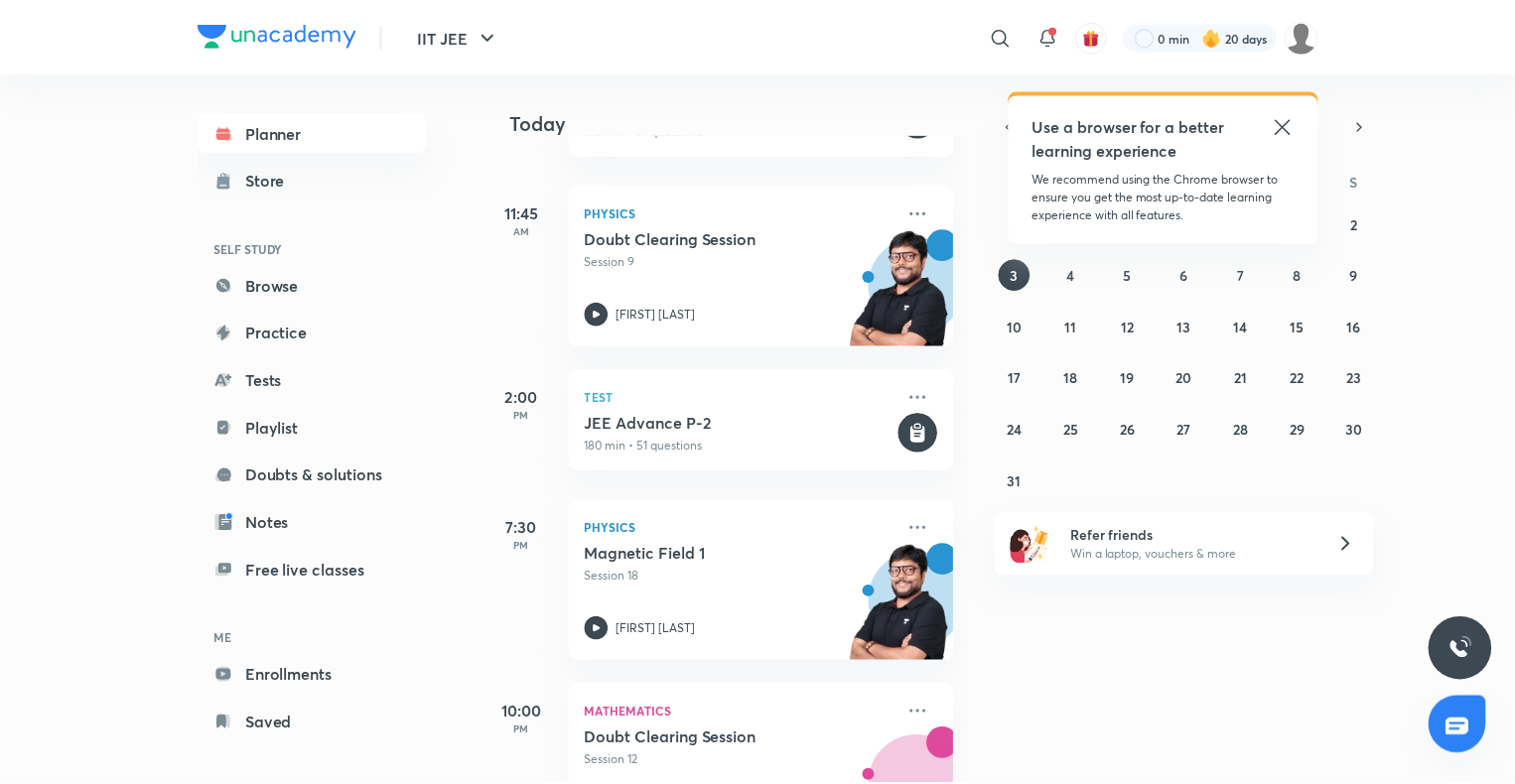 scroll, scrollTop: 566, scrollLeft: 0, axis: vertical 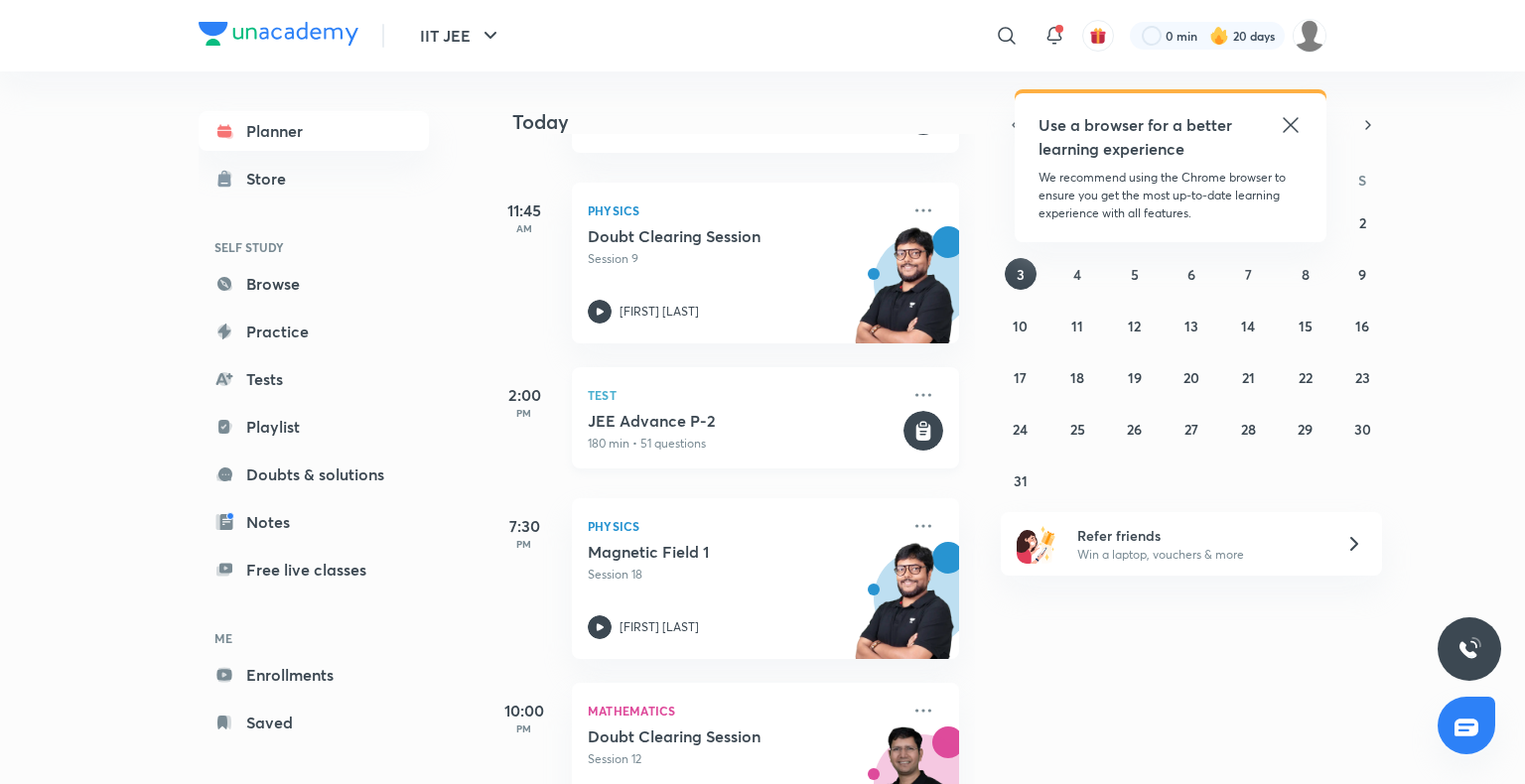 click 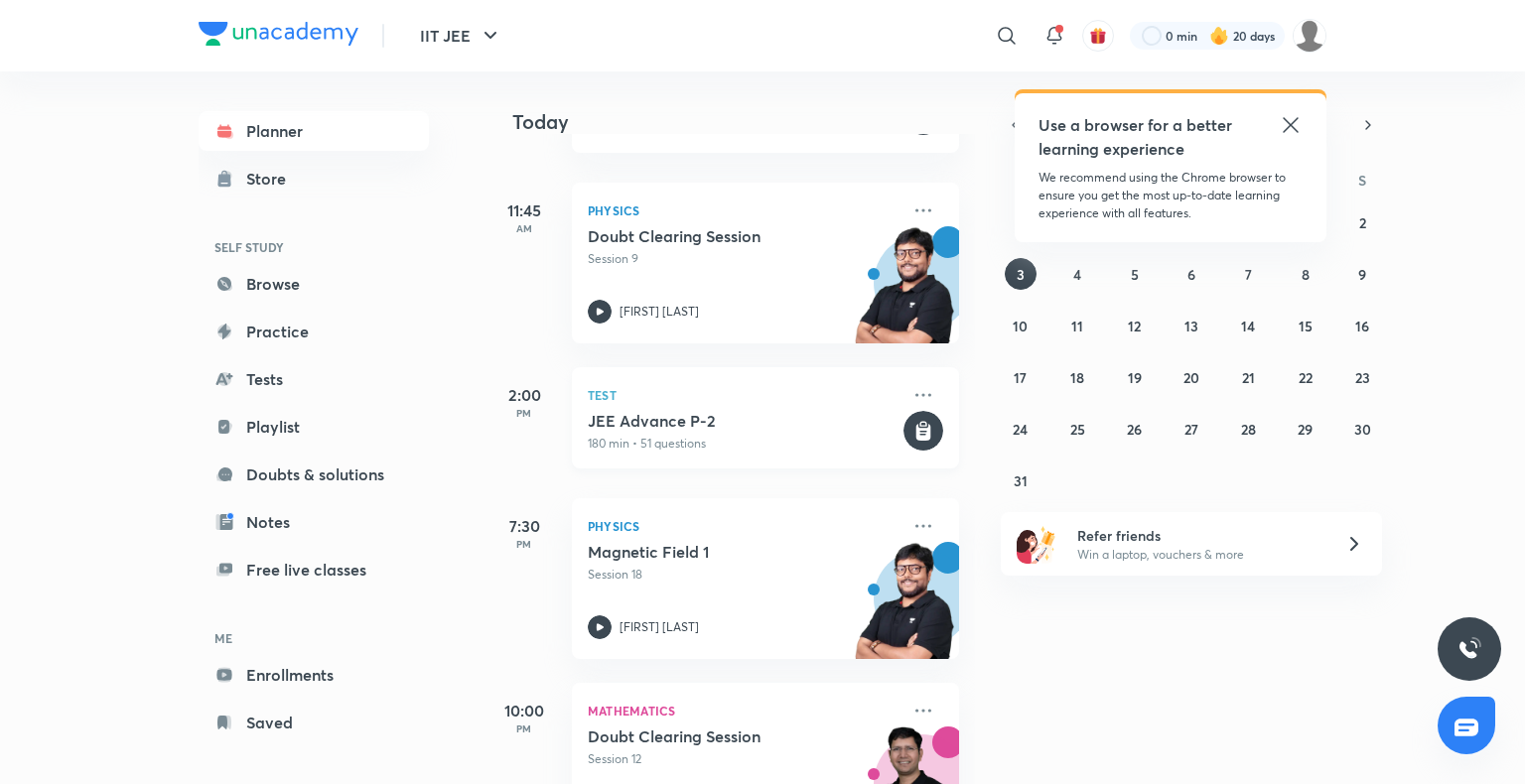 click on "180 min • 51 questions" at bounding box center (744, 444) 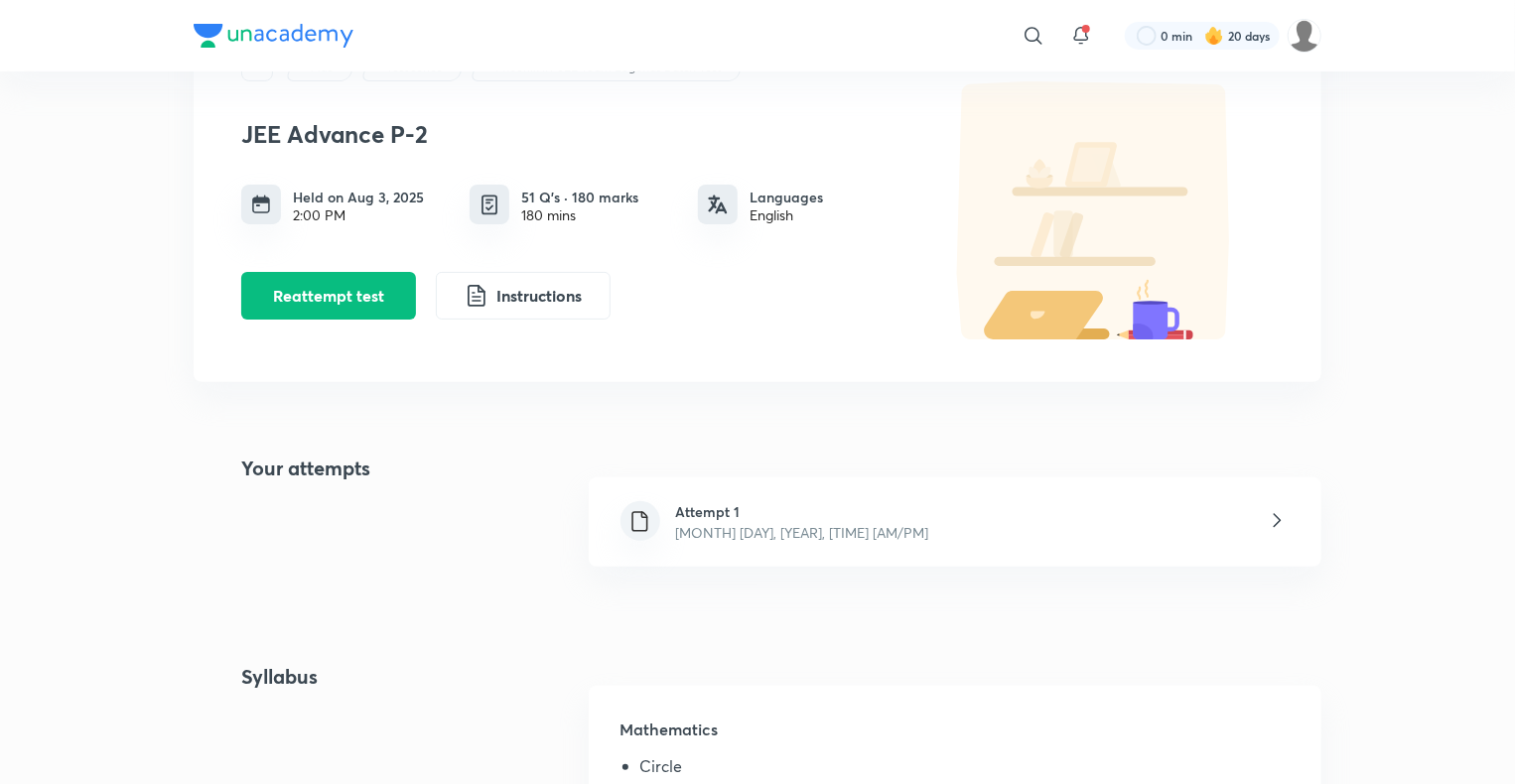 scroll, scrollTop: 143, scrollLeft: 0, axis: vertical 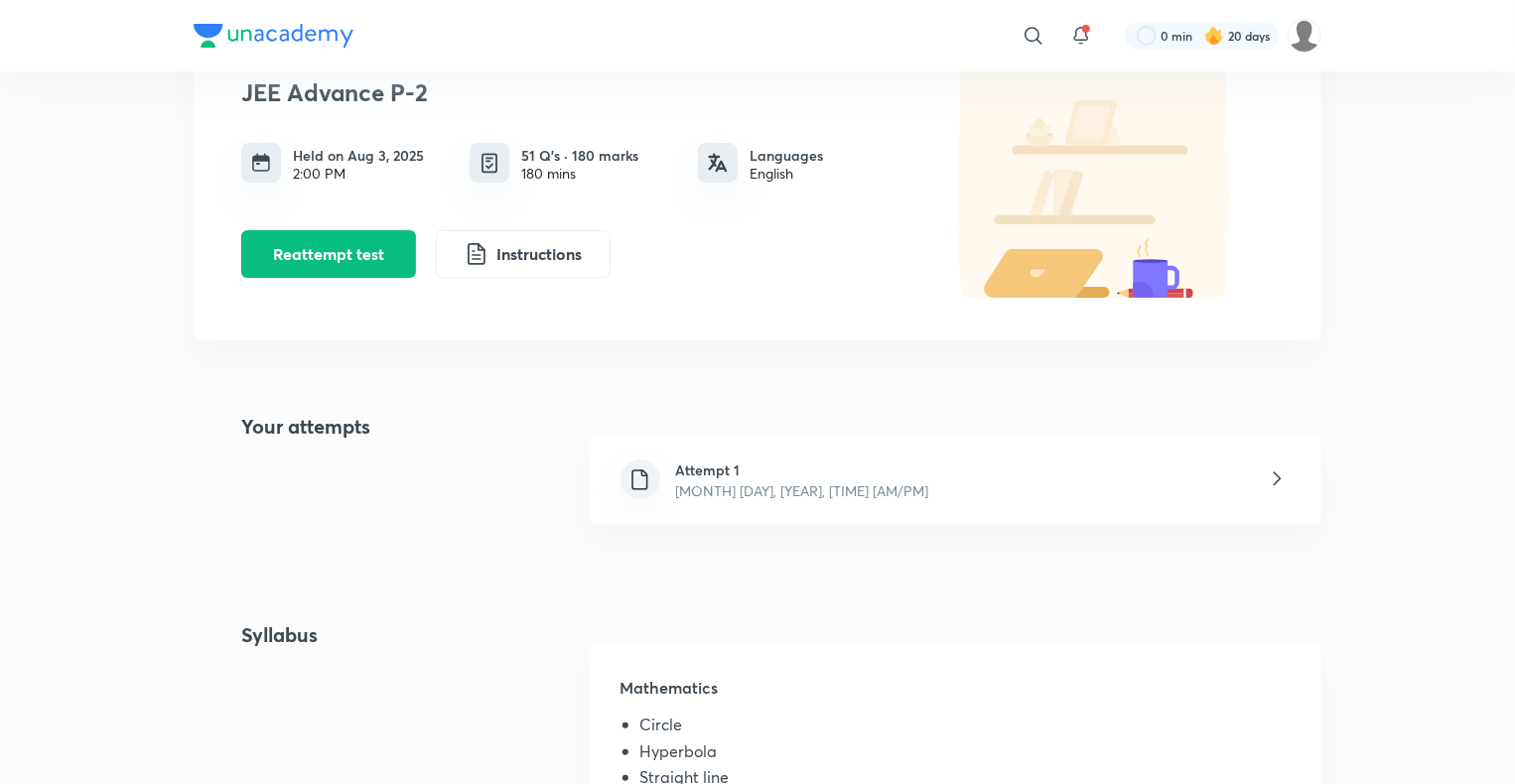 click on "[MONTH] [DATE], [YEAR], [TIME] [AM/PM]" at bounding box center (802, 490) 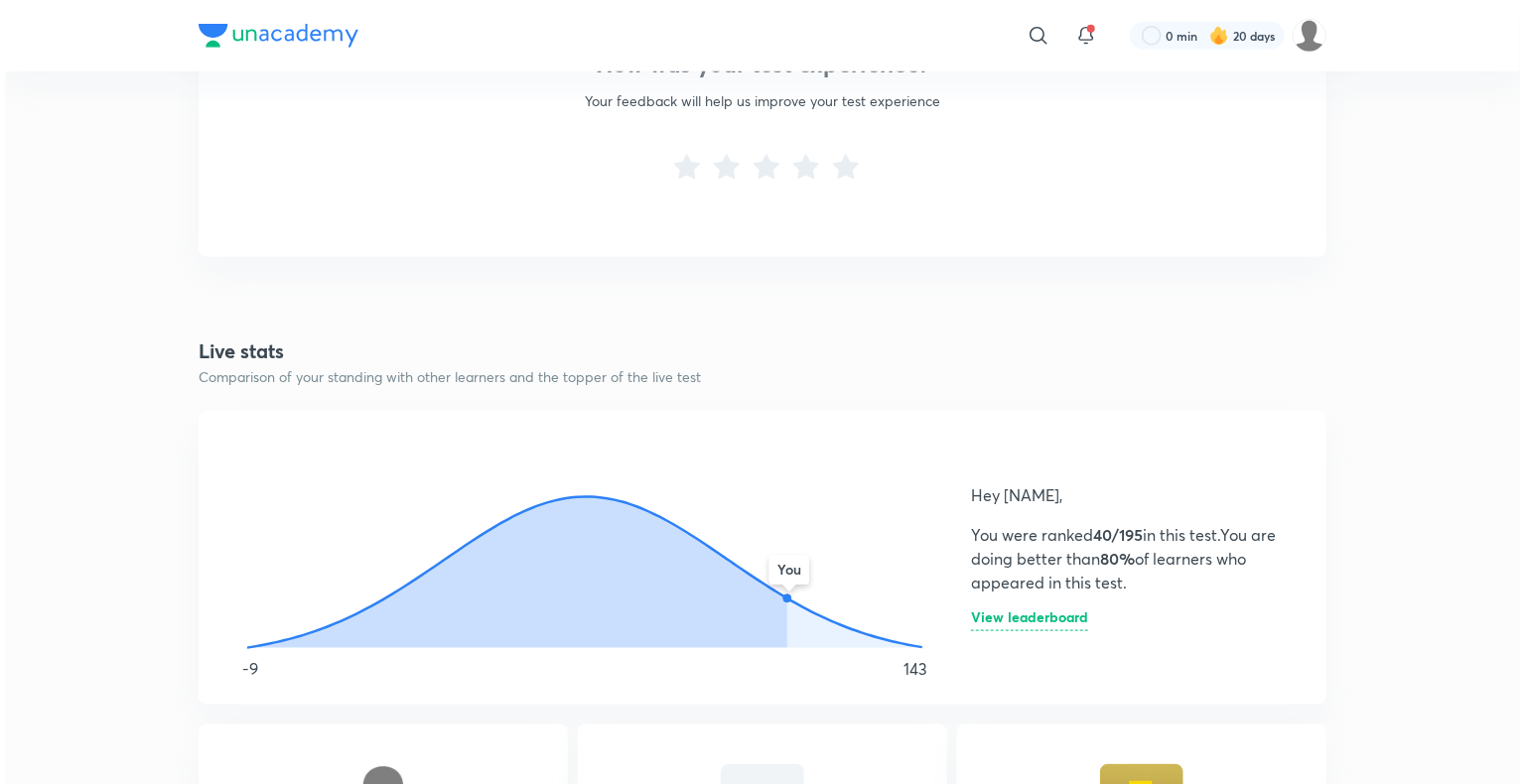 scroll, scrollTop: 783, scrollLeft: 0, axis: vertical 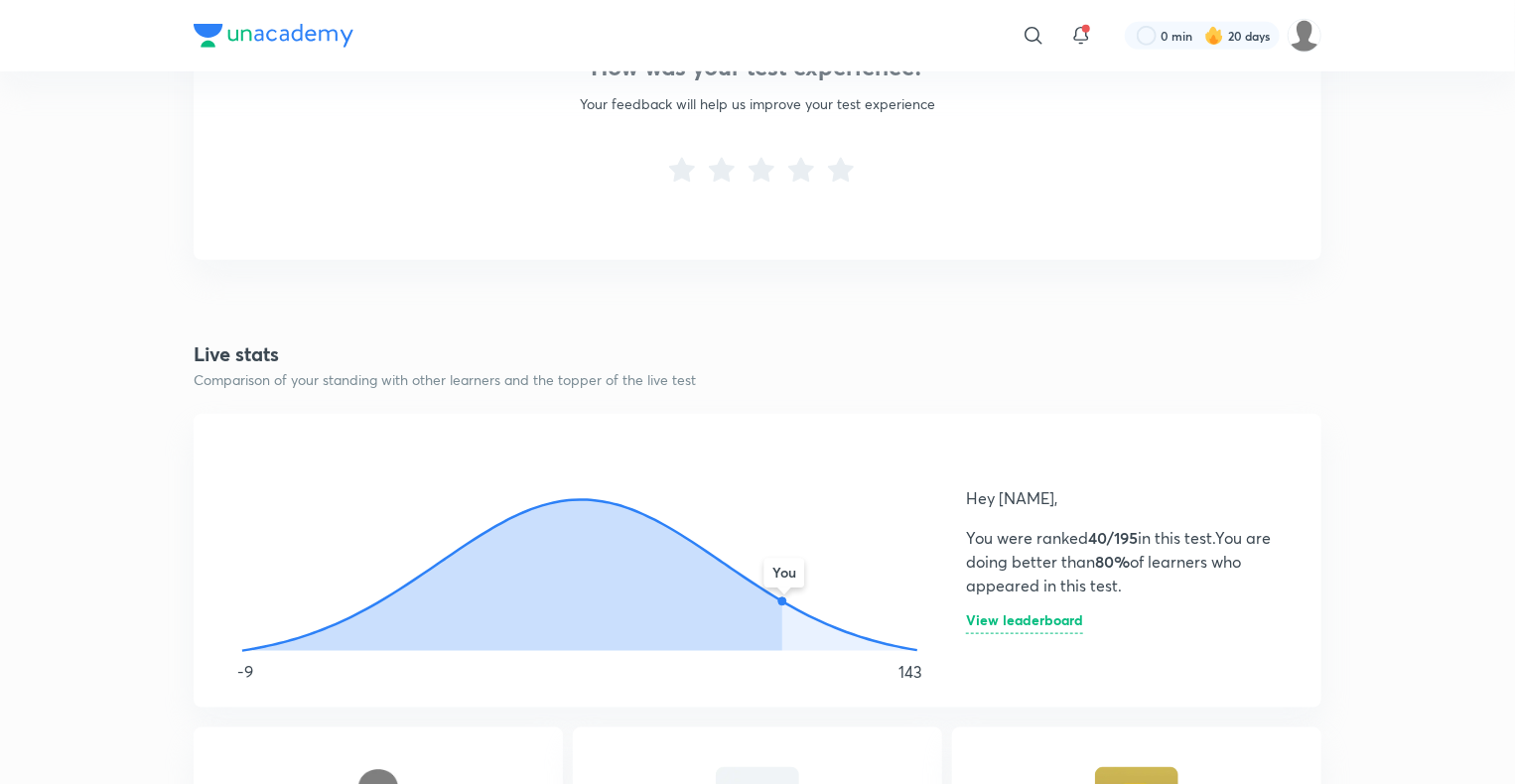 click on "View leaderboard" at bounding box center (1025, 623) 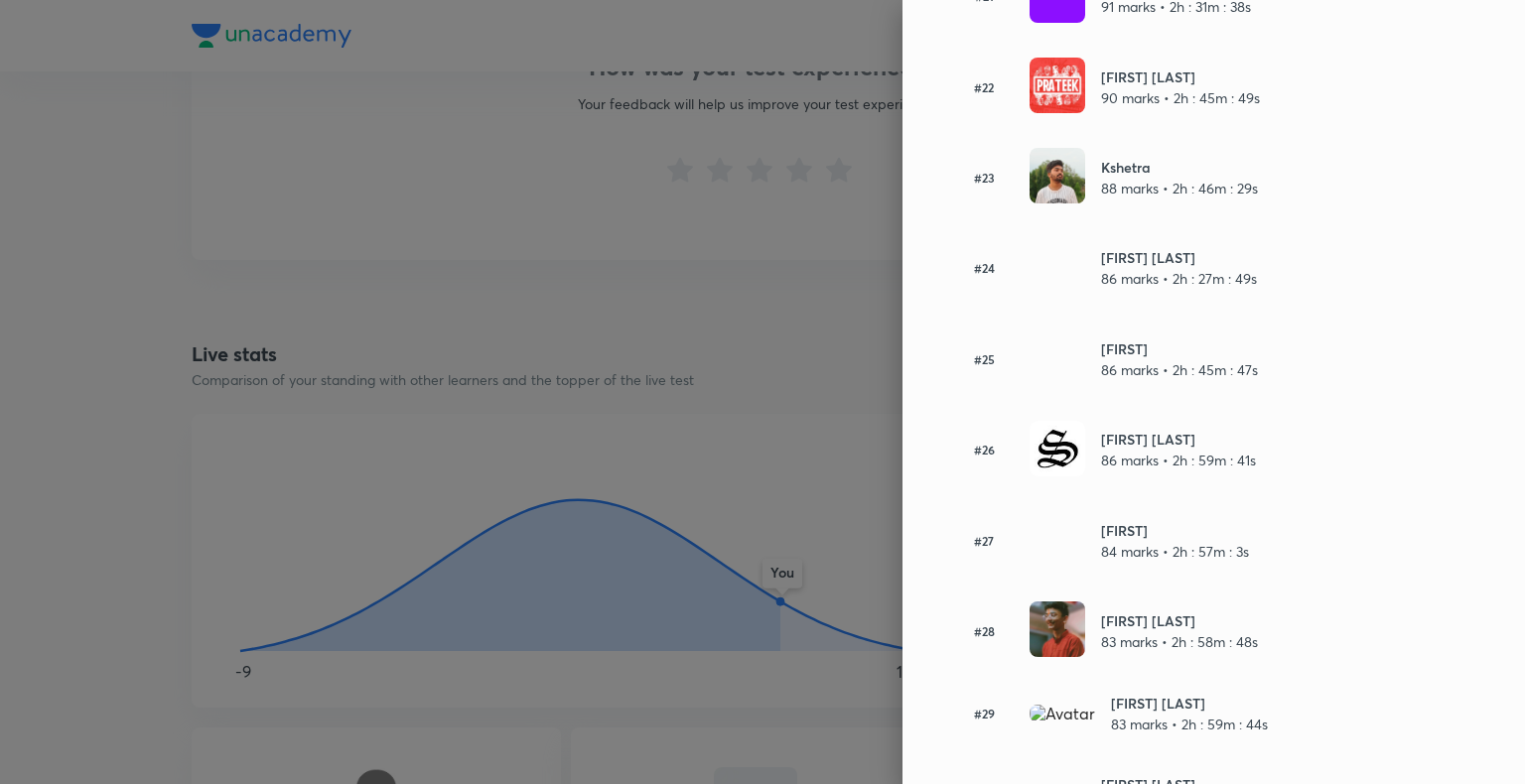 scroll, scrollTop: 2229, scrollLeft: 0, axis: vertical 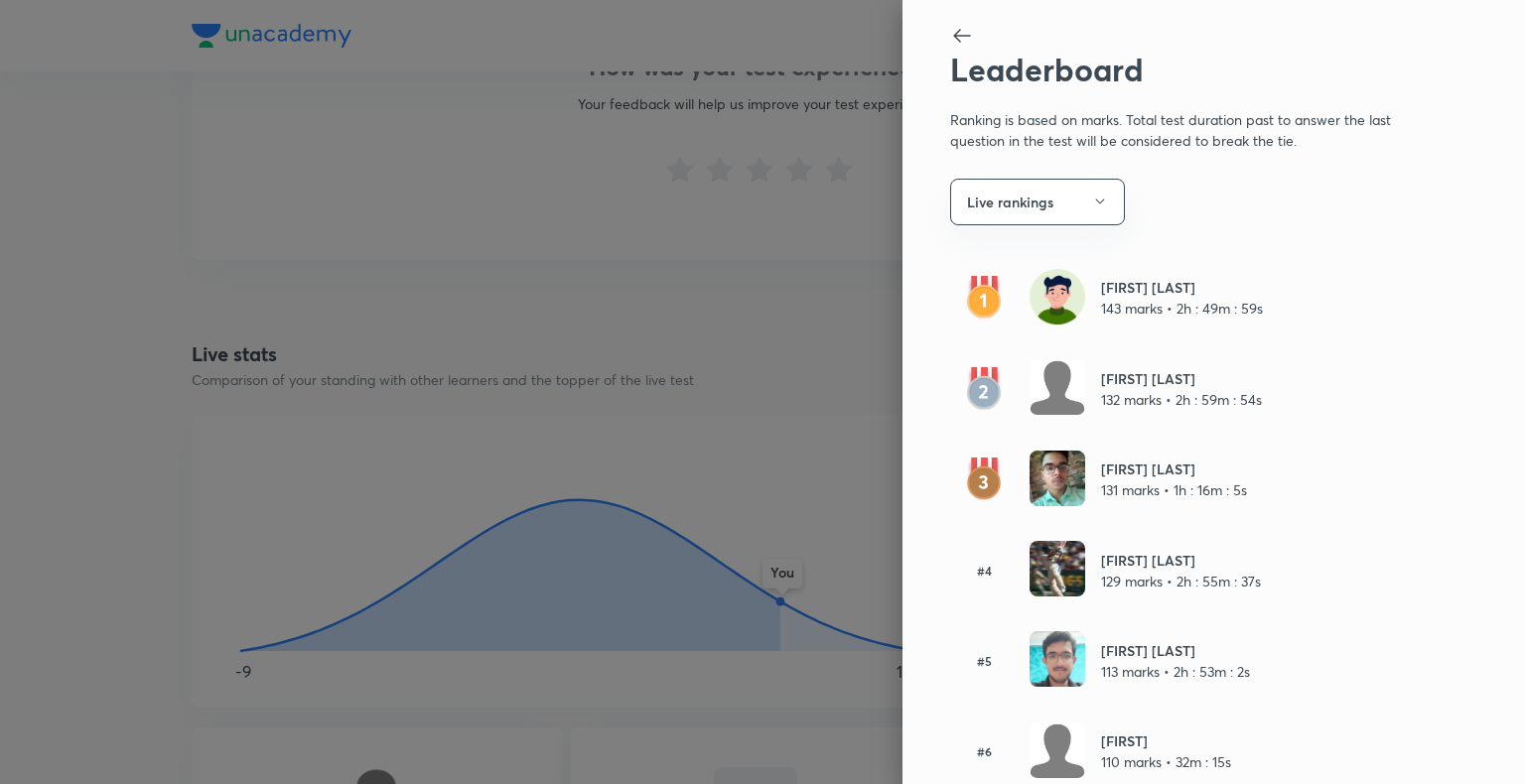 click 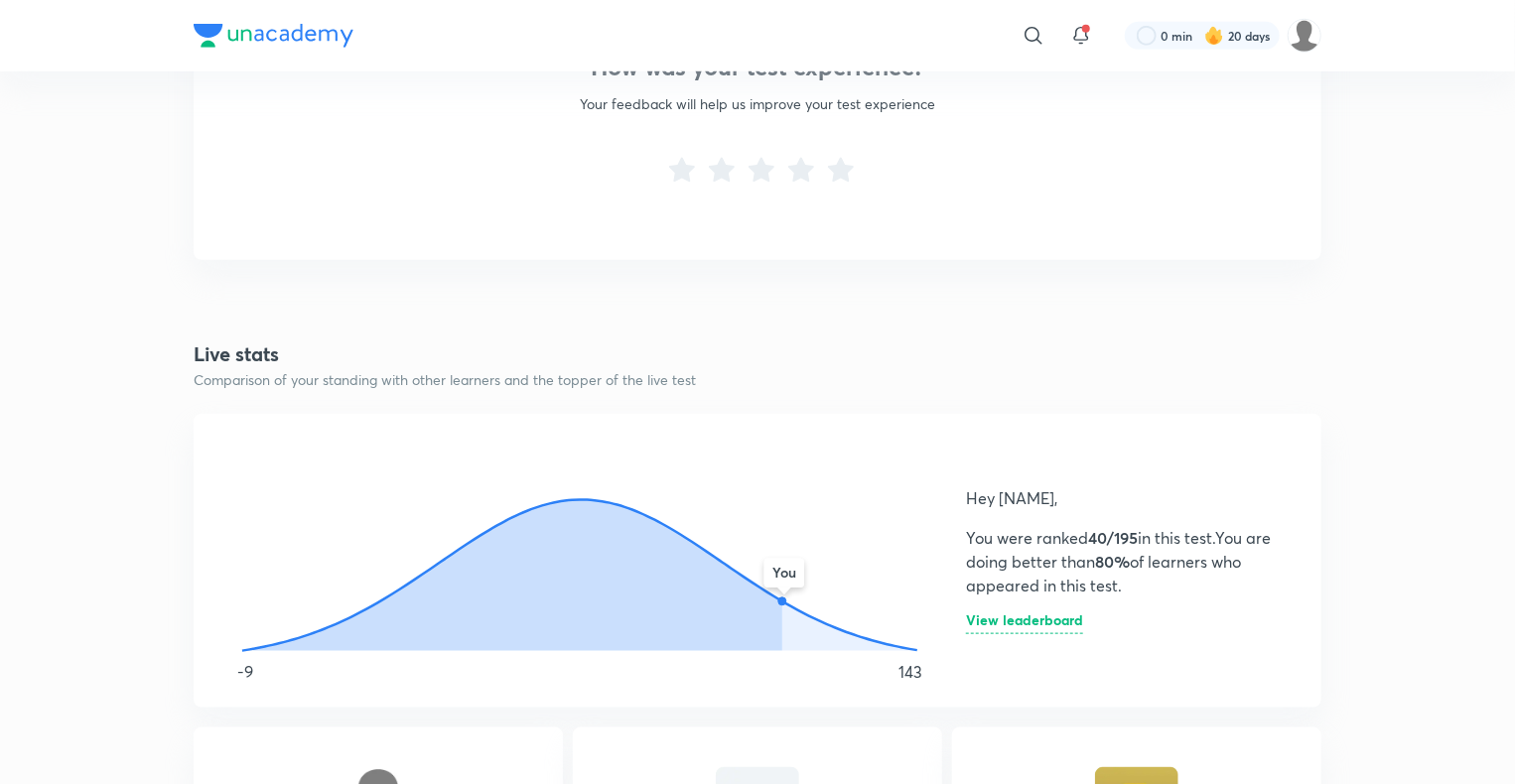 click on "Live stats" at bounding box center [758, 354] 